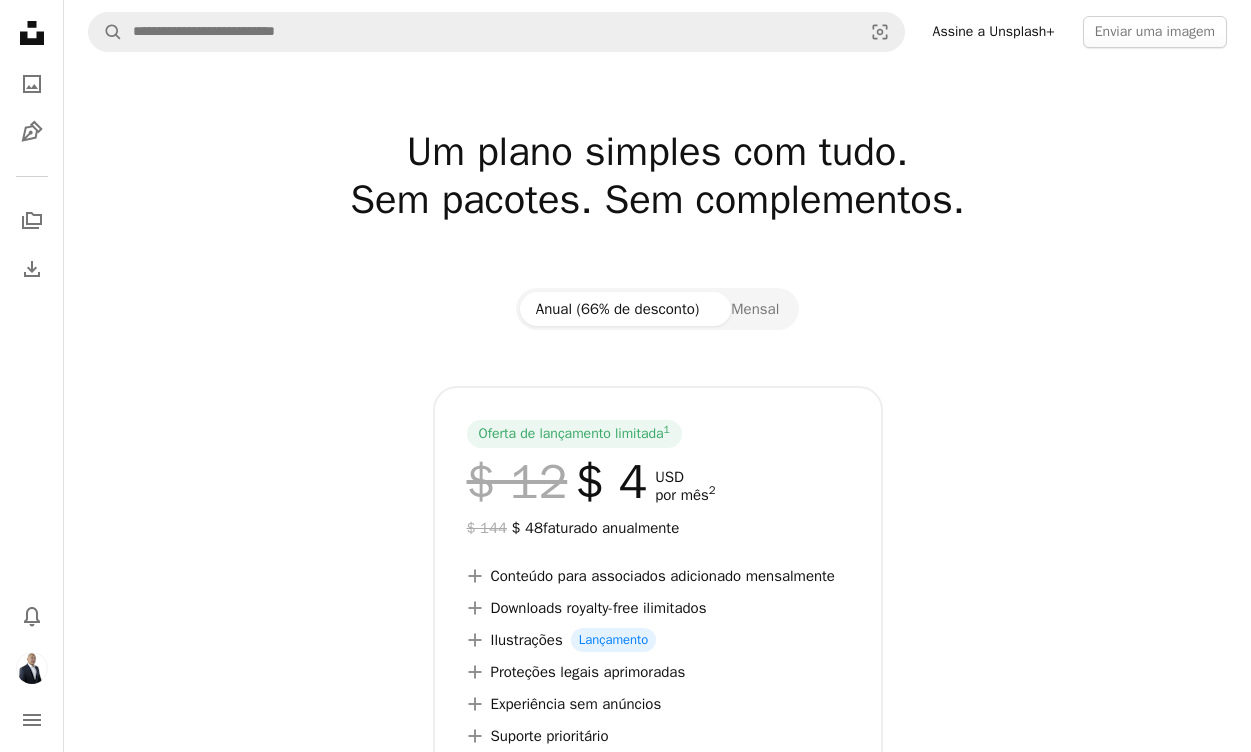 scroll, scrollTop: 0, scrollLeft: 0, axis: both 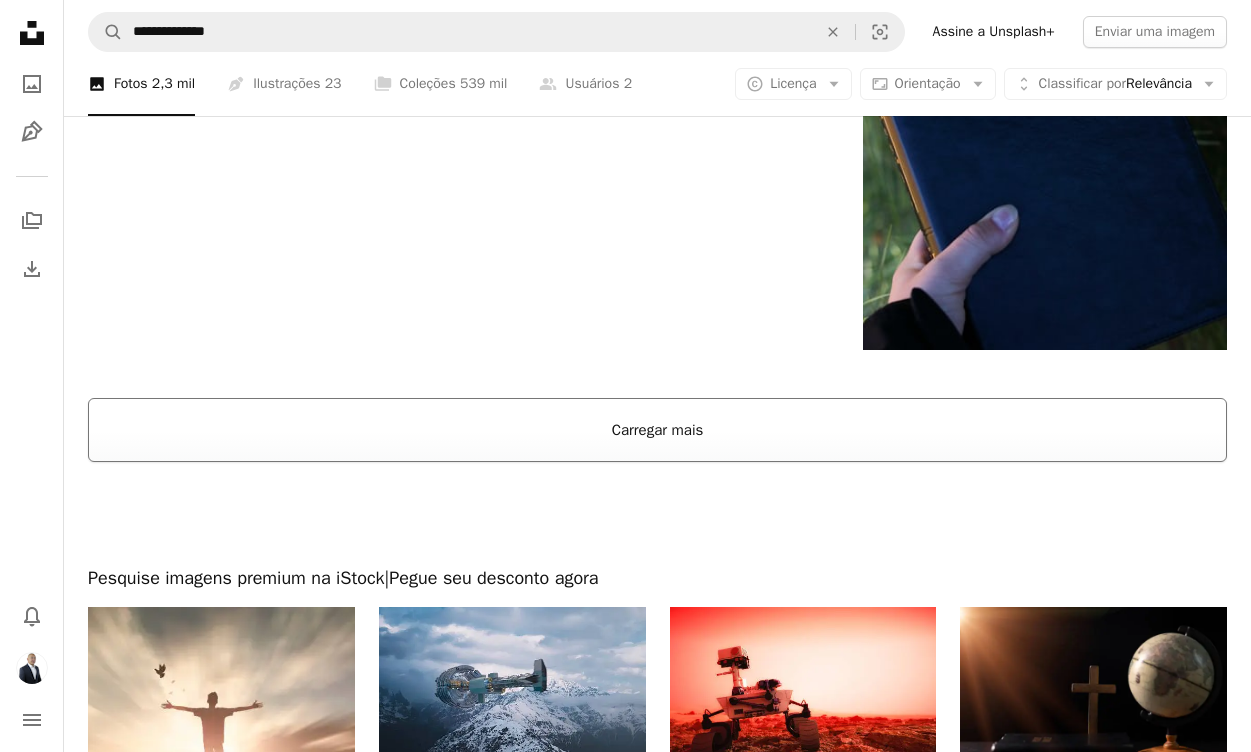 click on "Carregar mais" at bounding box center [657, 430] 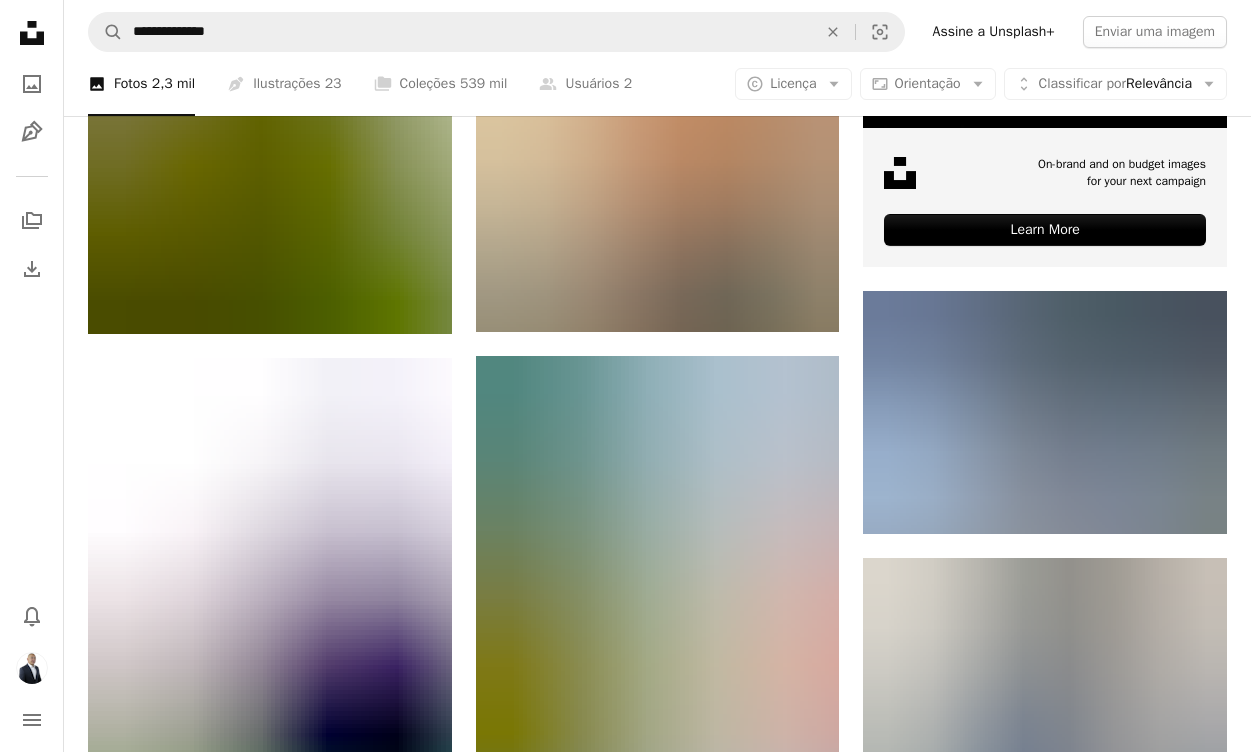 scroll, scrollTop: 8490, scrollLeft: 0, axis: vertical 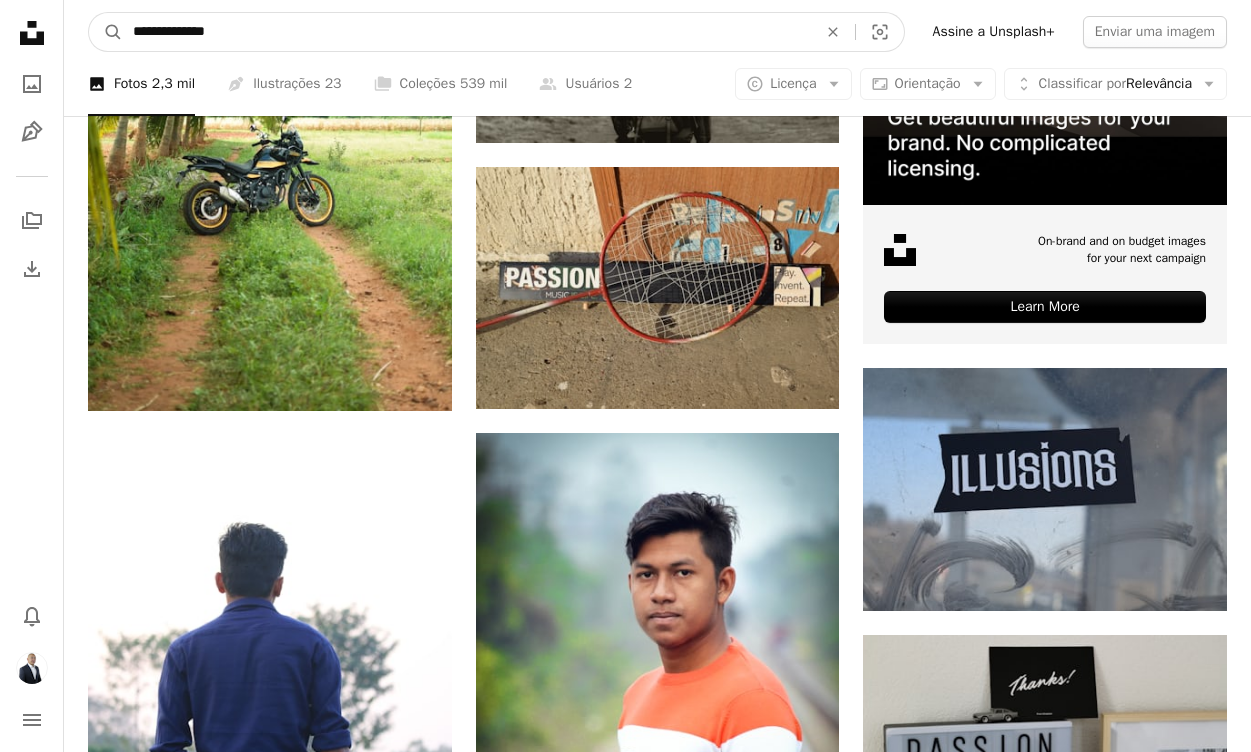 drag, startPoint x: 451, startPoint y: 39, endPoint x: 61, endPoint y: -20, distance: 394.43756 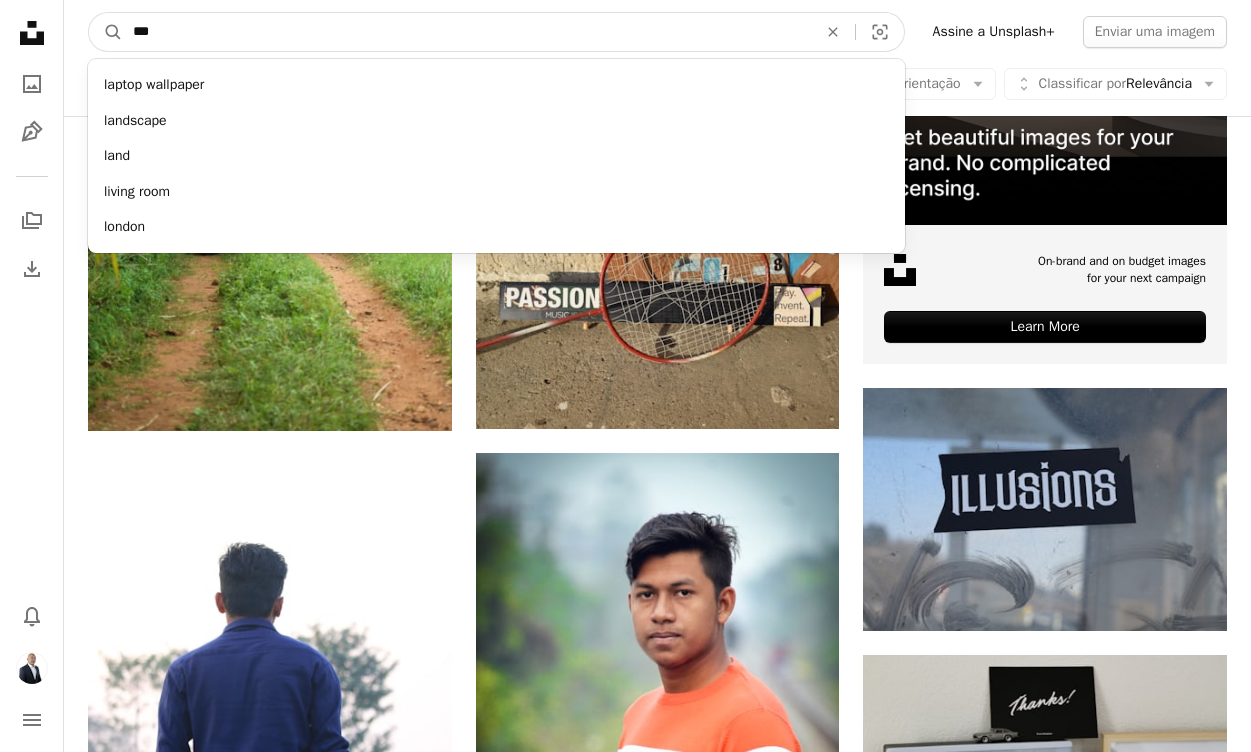 type on "****" 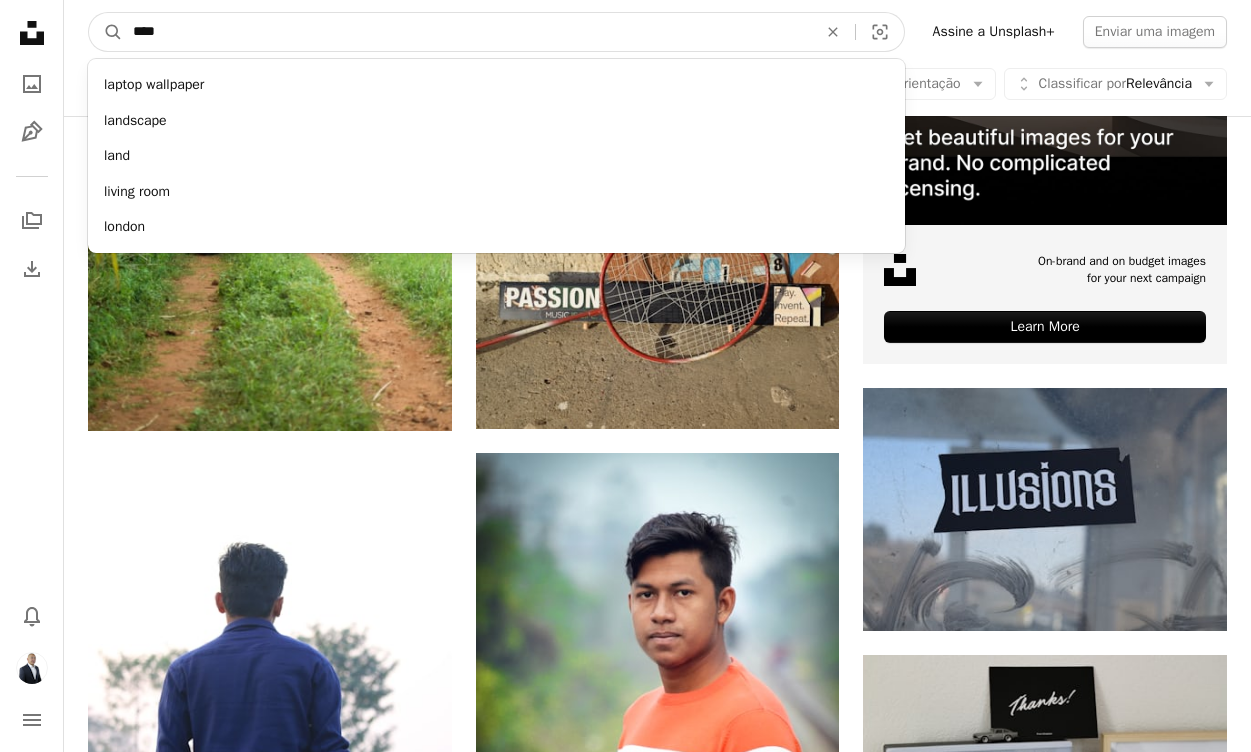 click on "A magnifying glass" at bounding box center (106, 32) 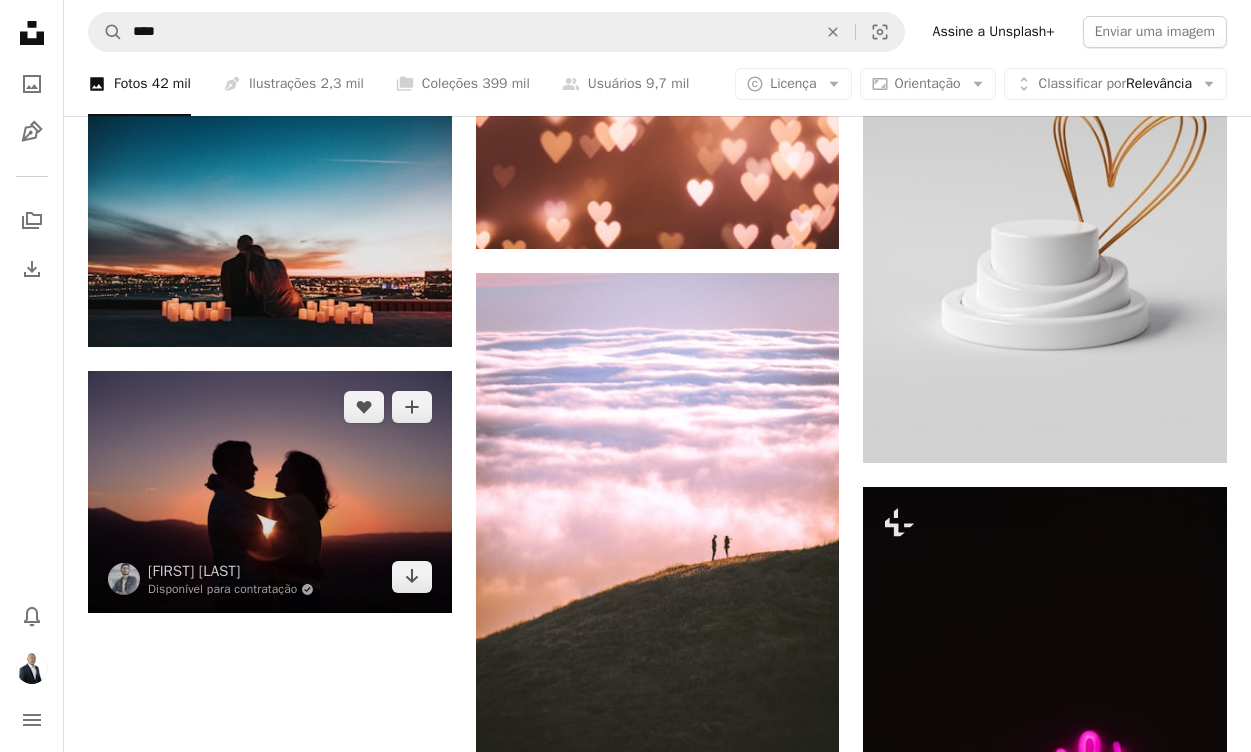 scroll, scrollTop: 2633, scrollLeft: 0, axis: vertical 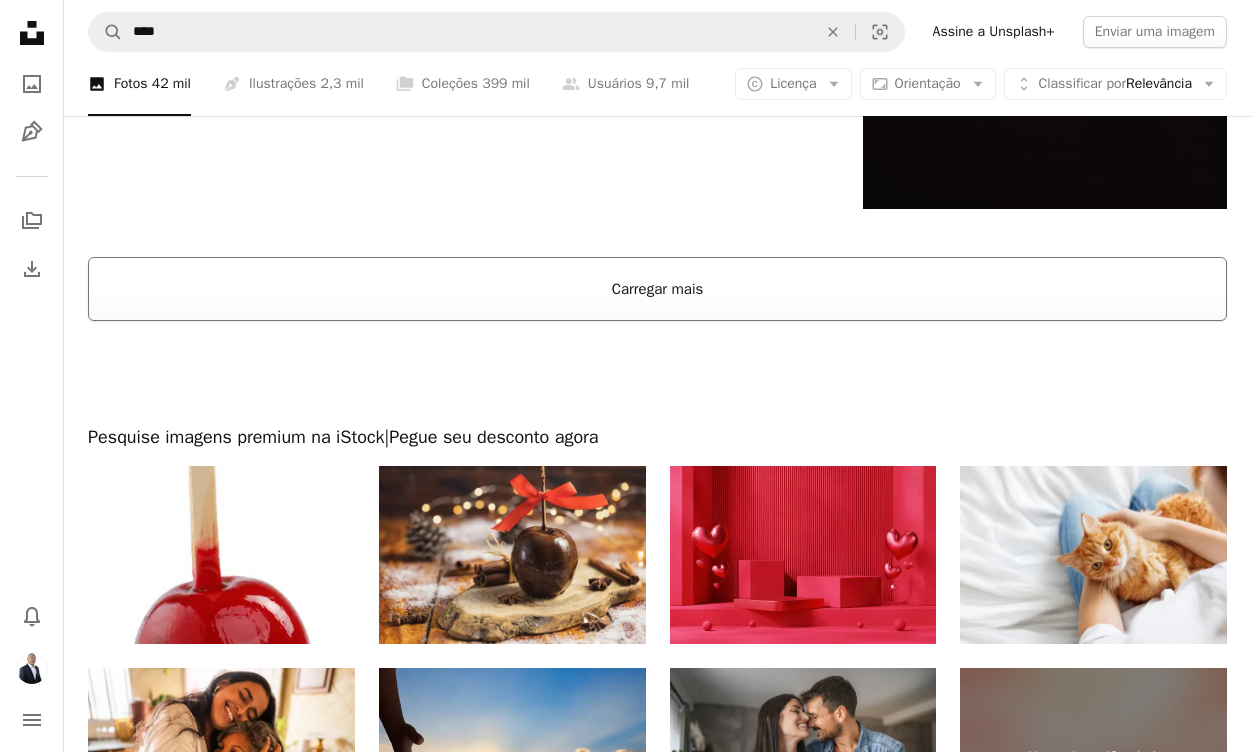 click on "Carregar mais" at bounding box center (657, 289) 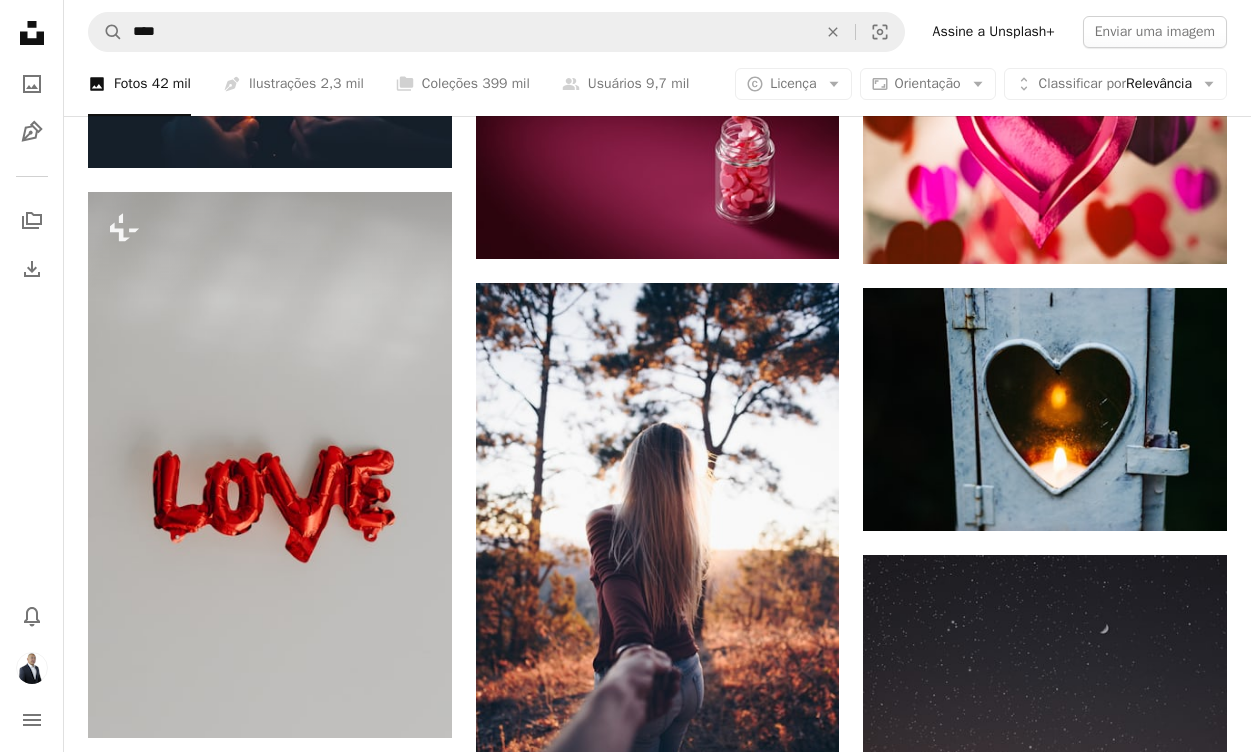 scroll, scrollTop: 17569, scrollLeft: 0, axis: vertical 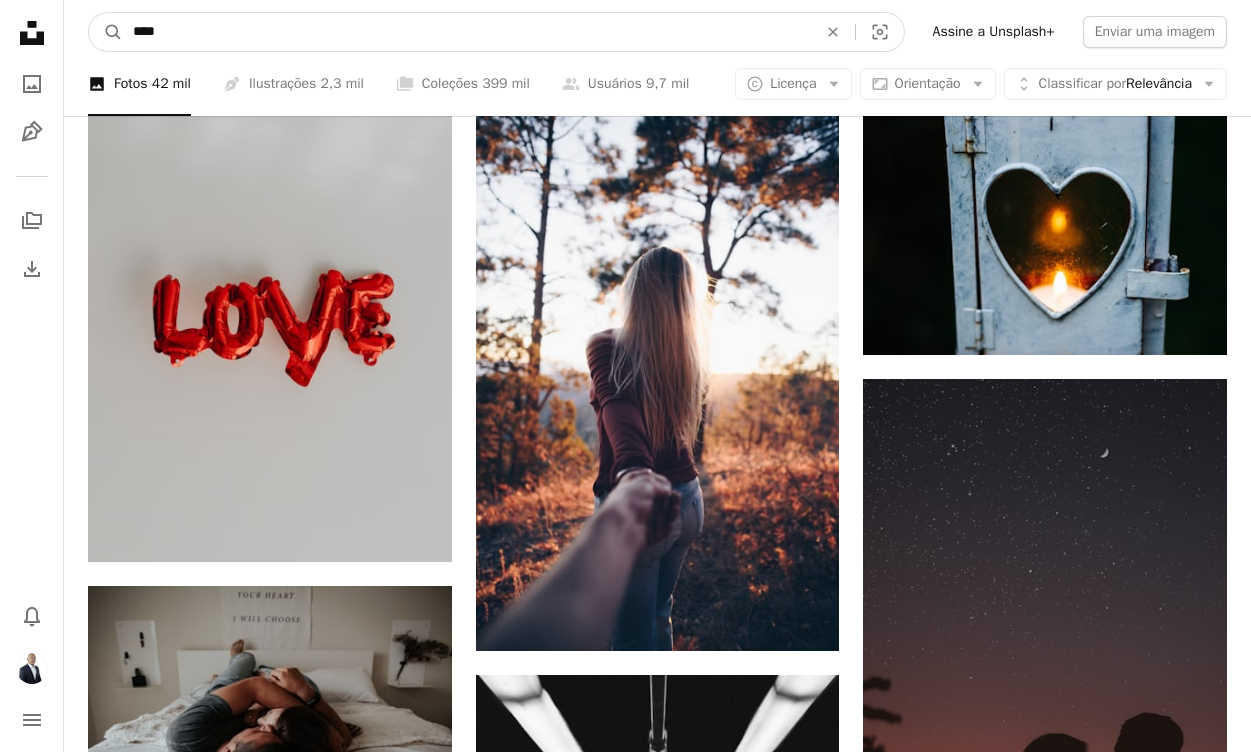 click on "****" at bounding box center [467, 32] 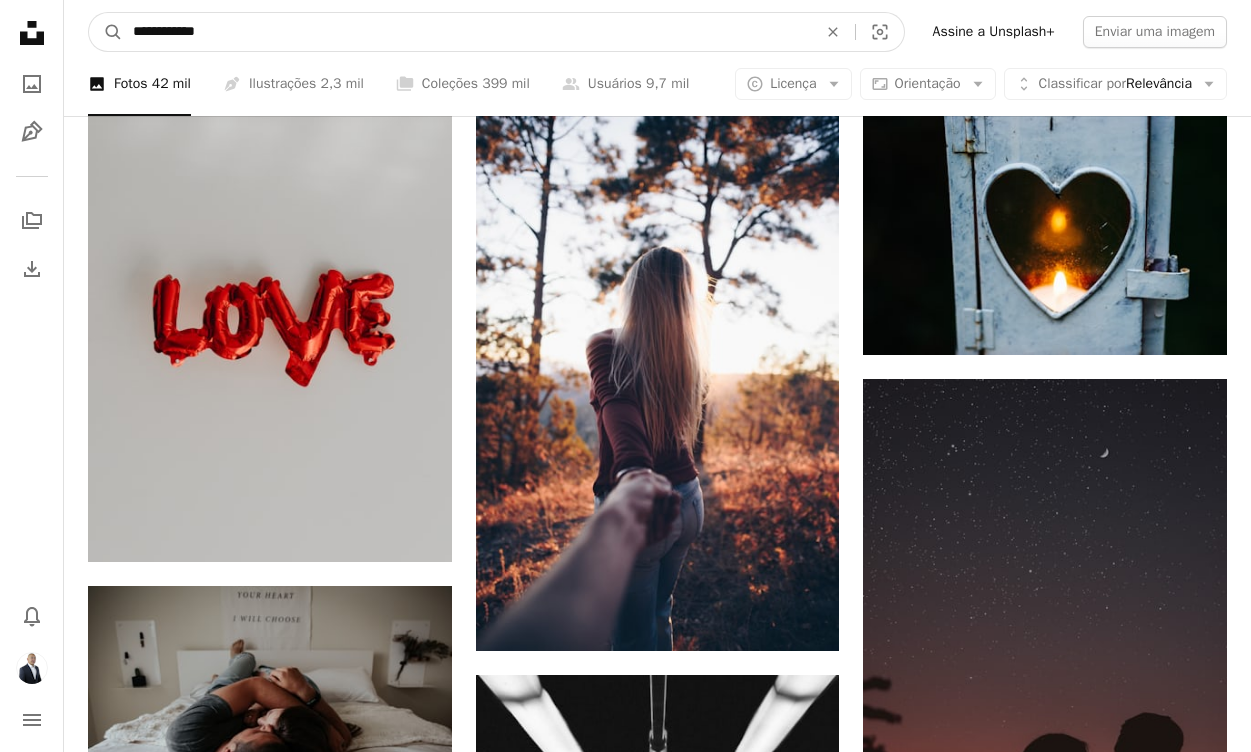 type on "**********" 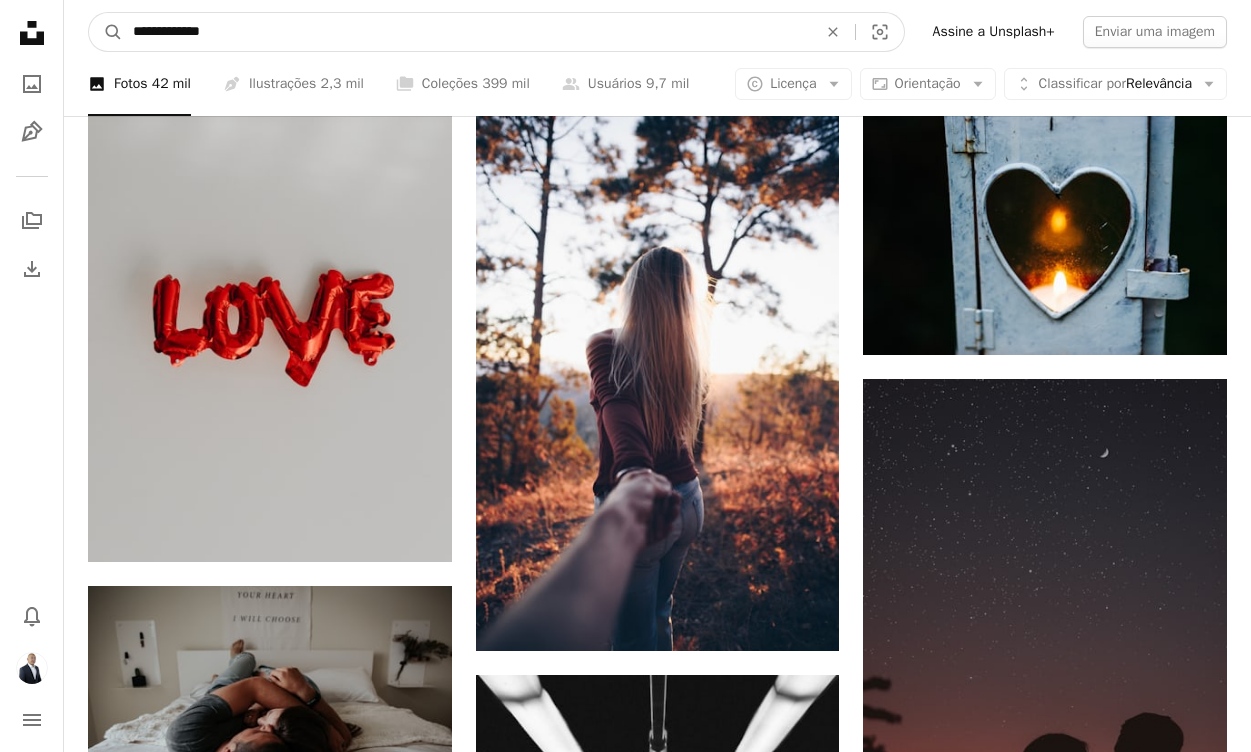 click on "A magnifying glass" at bounding box center [106, 32] 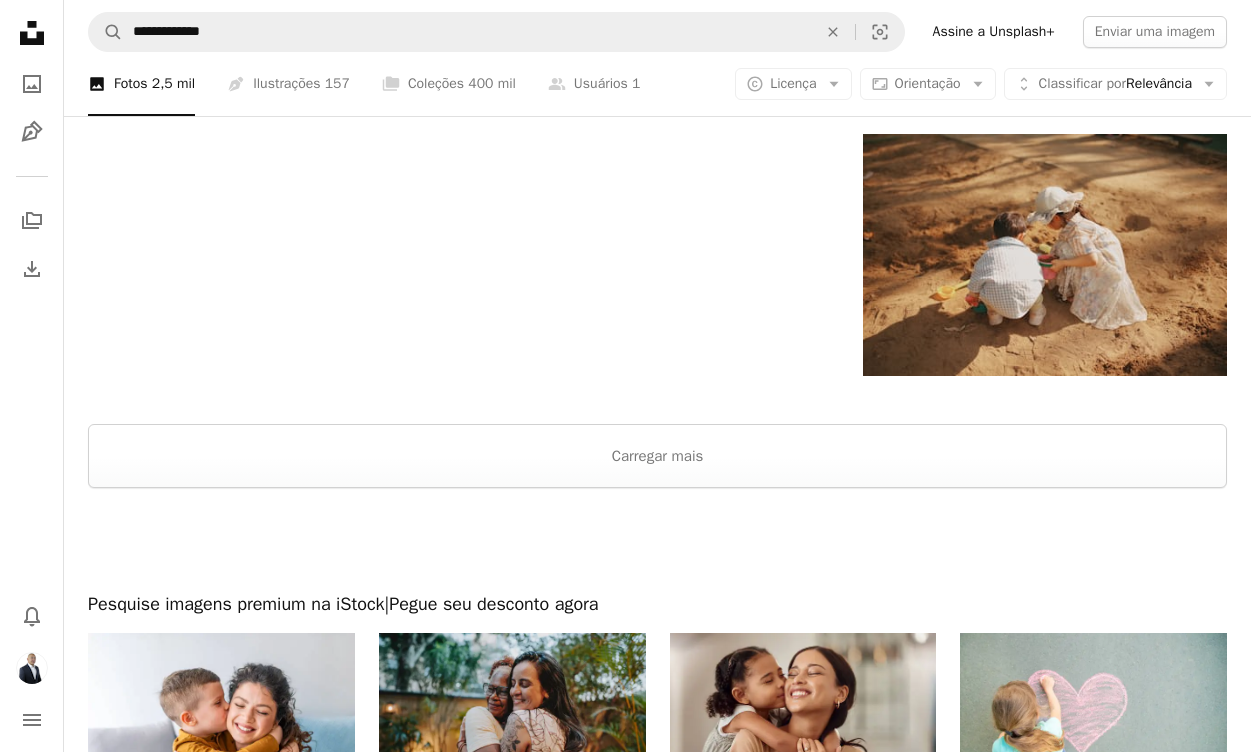 scroll, scrollTop: 3482, scrollLeft: 0, axis: vertical 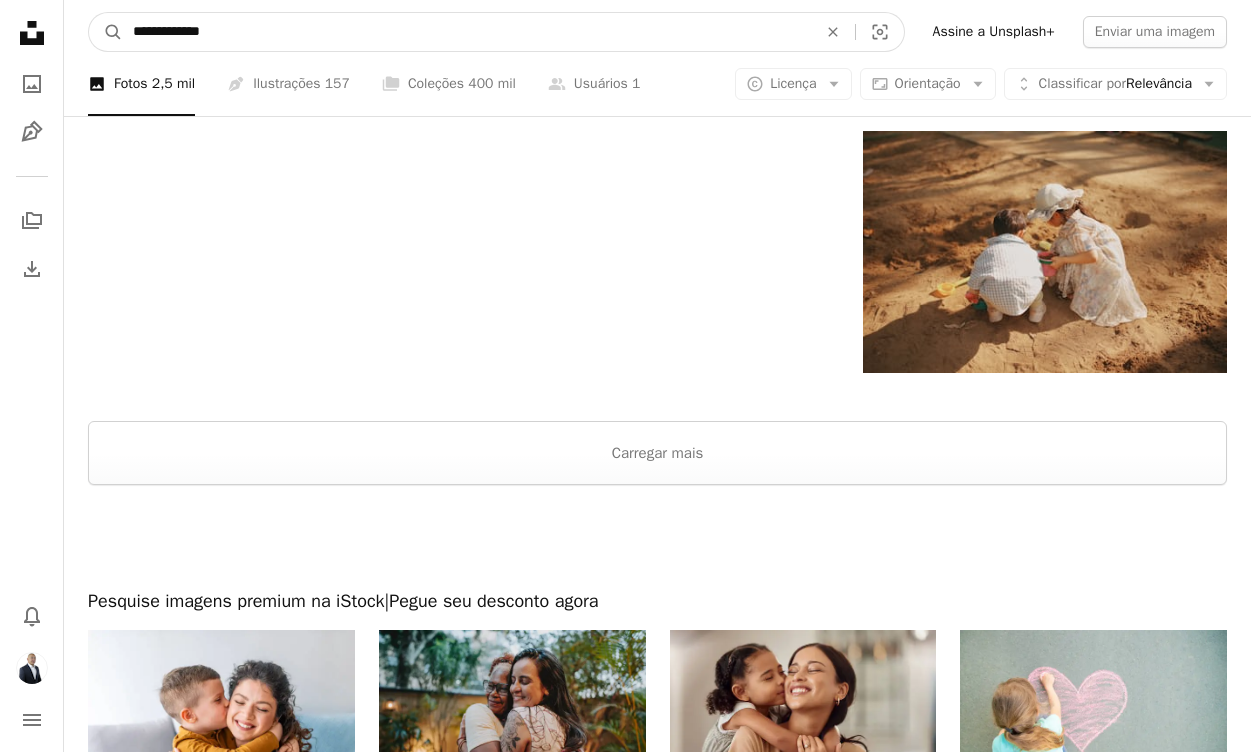 drag, startPoint x: 163, startPoint y: 30, endPoint x: 522, endPoint y: 20, distance: 359.13925 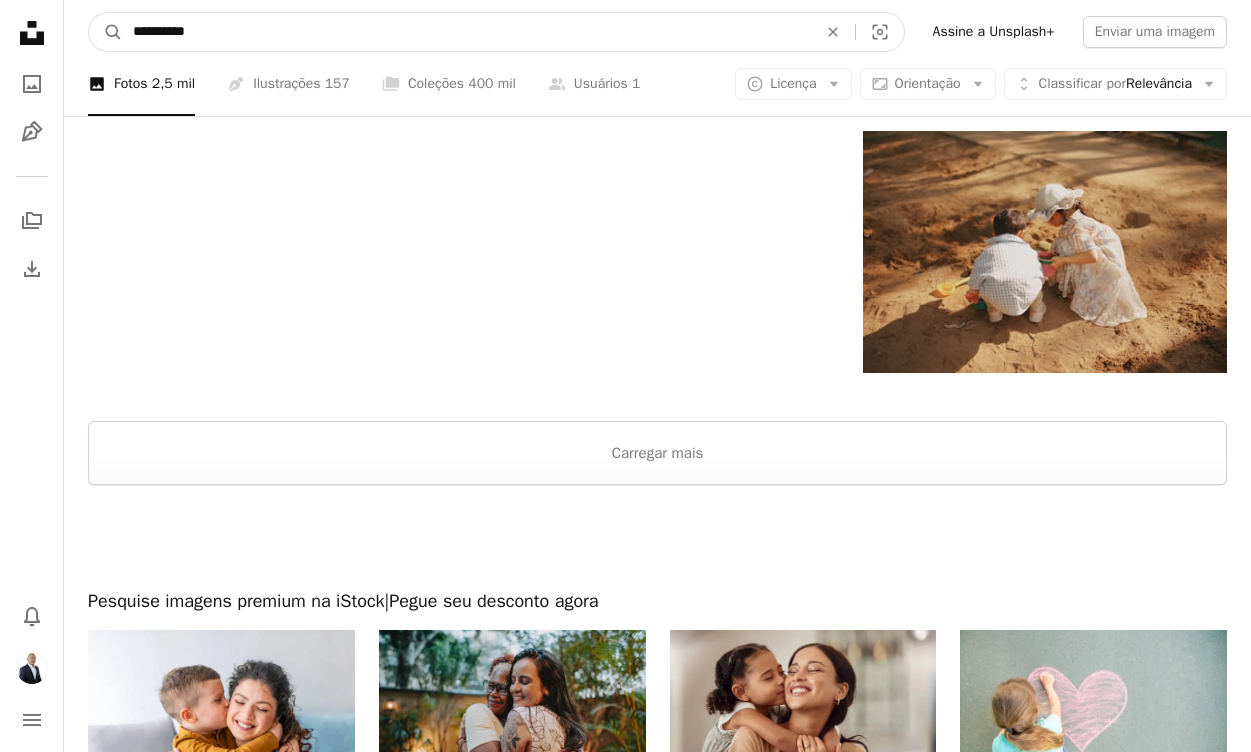 type on "**********" 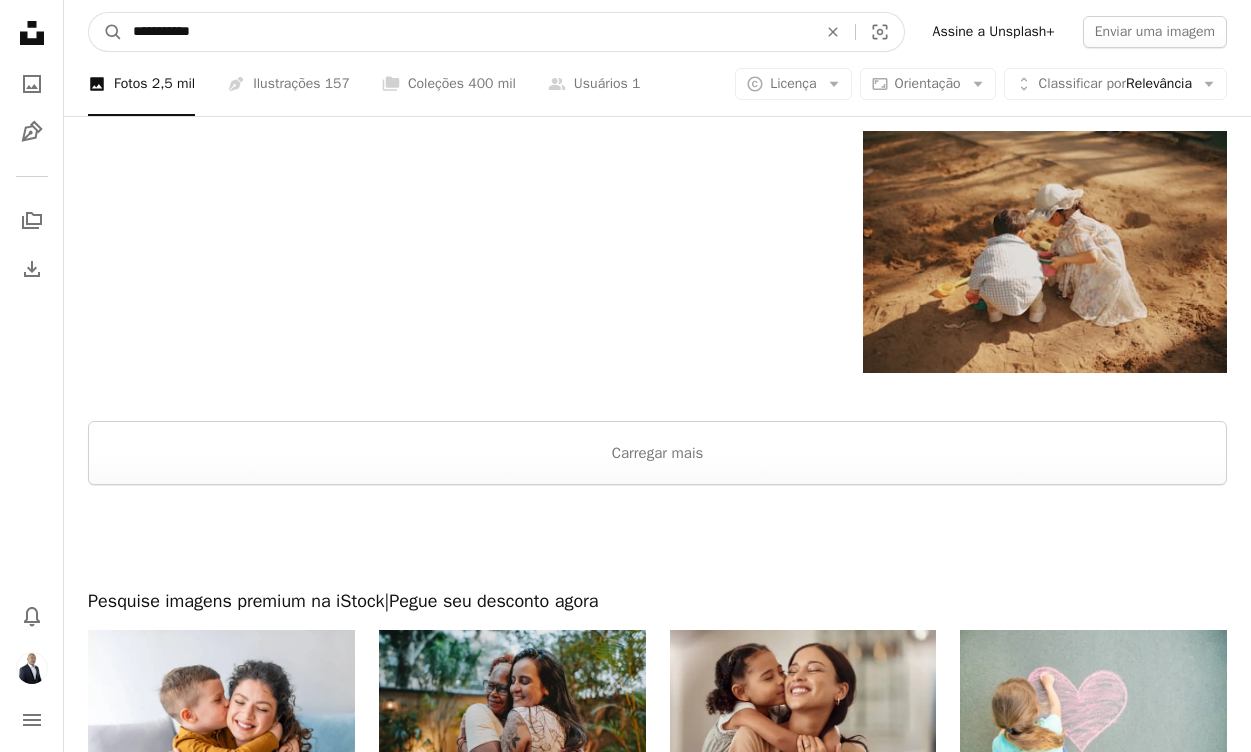 click on "A magnifying glass" at bounding box center [106, 32] 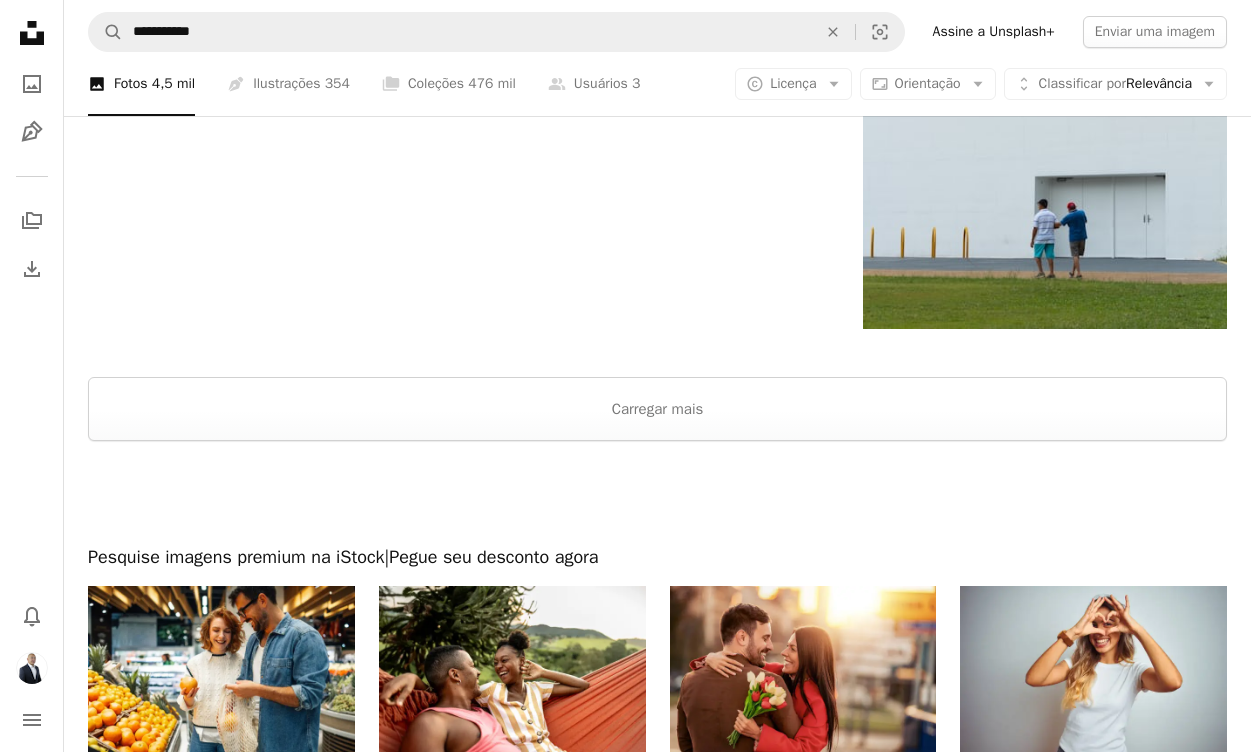 scroll, scrollTop: 3633, scrollLeft: 0, axis: vertical 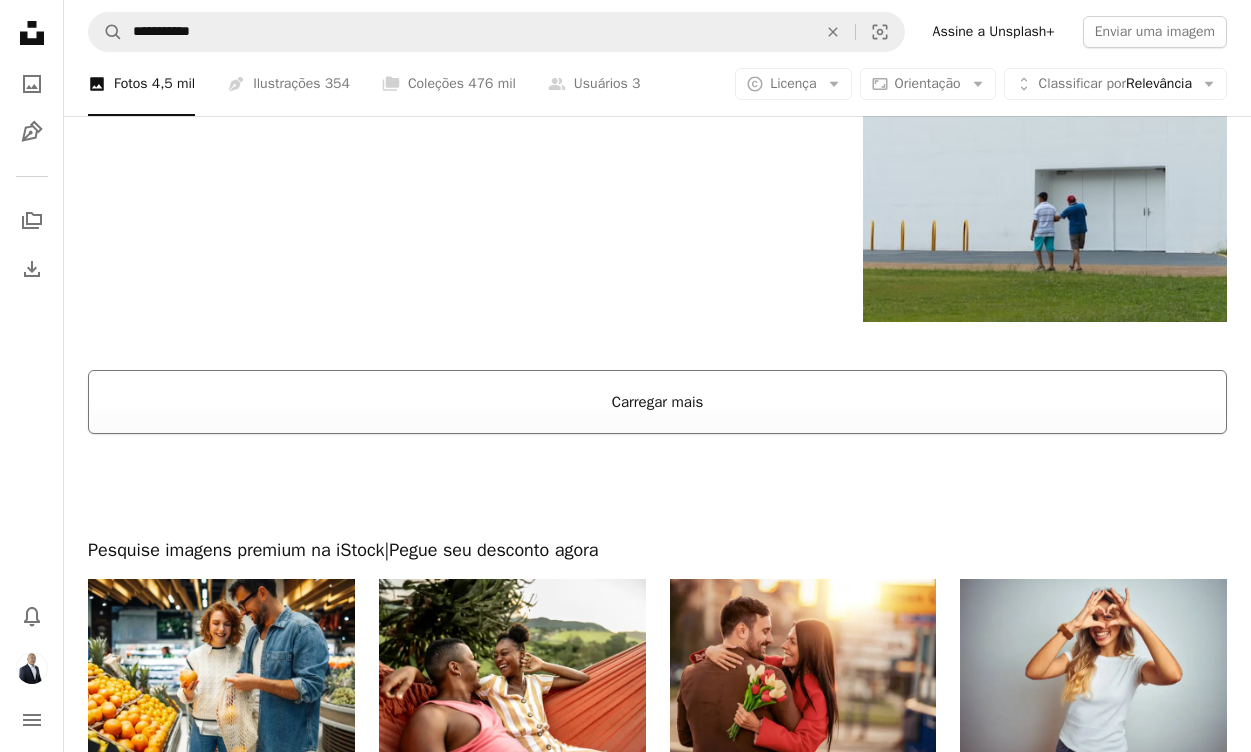 click on "Carregar mais" at bounding box center [657, 402] 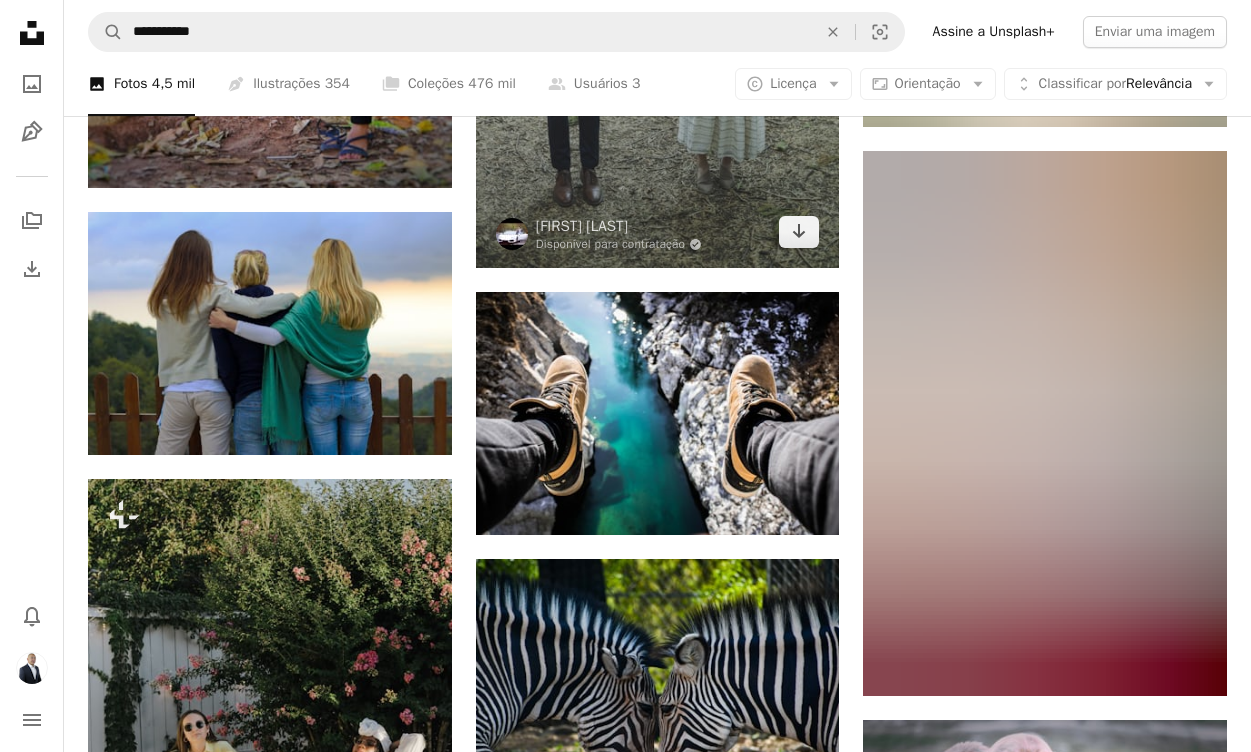 scroll, scrollTop: 11810, scrollLeft: 0, axis: vertical 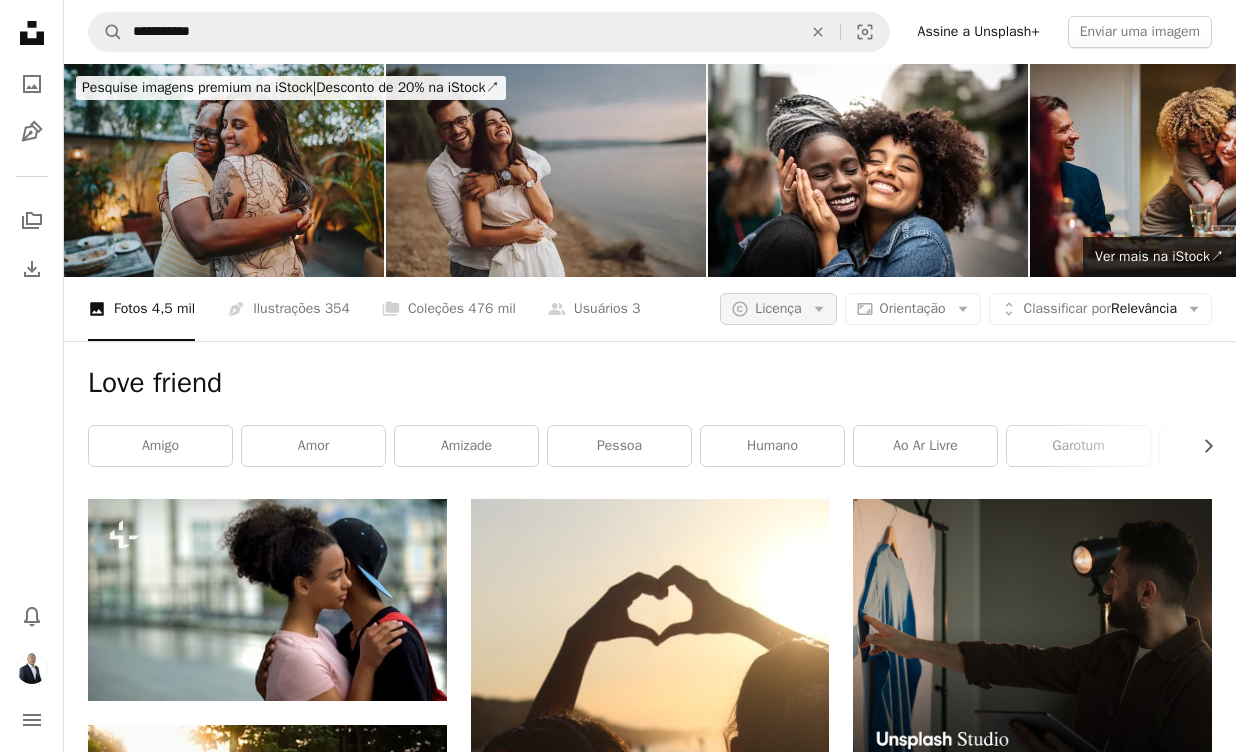 click on "Arrow down" 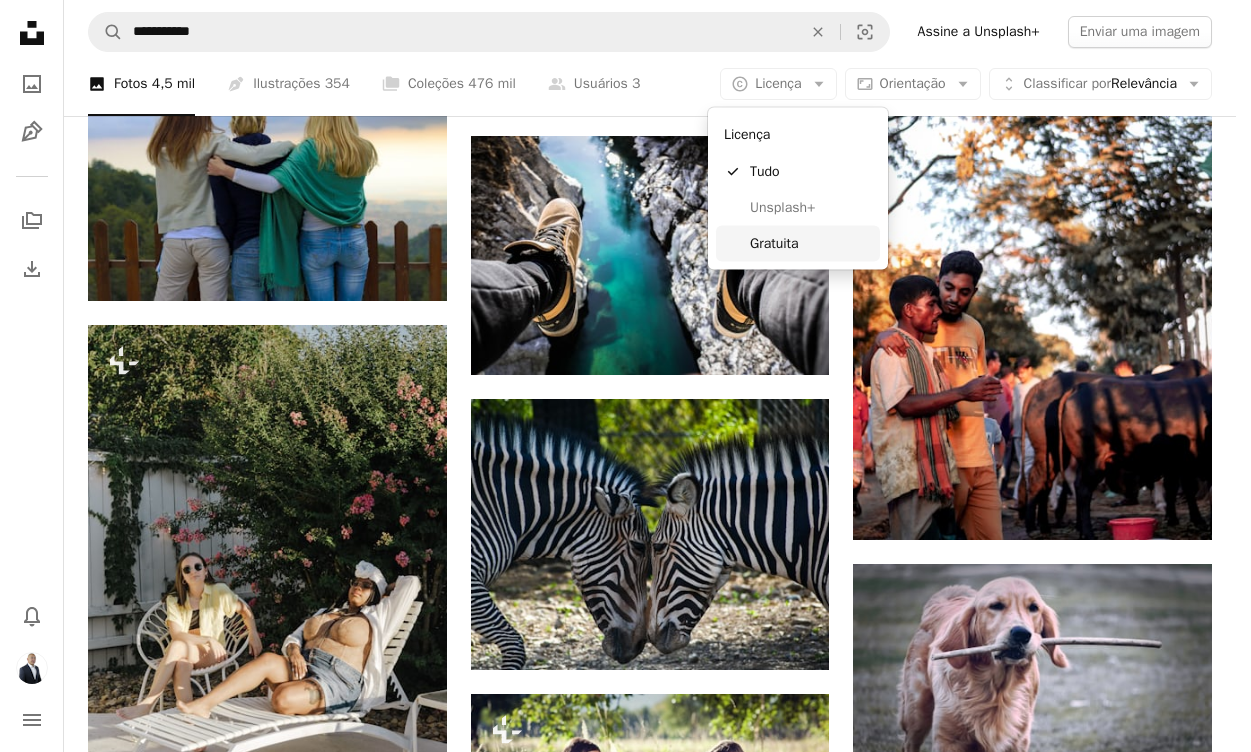 click on "Gratuita" at bounding box center [811, 243] 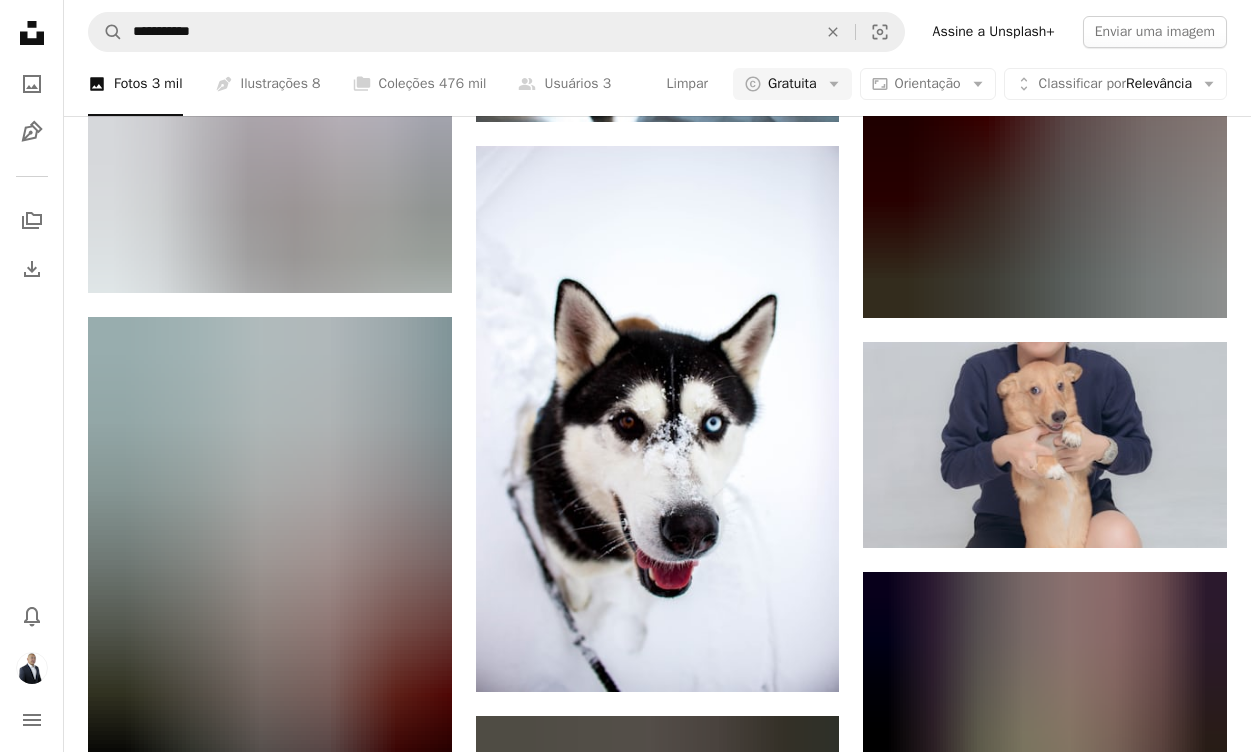 scroll, scrollTop: 20759, scrollLeft: 0, axis: vertical 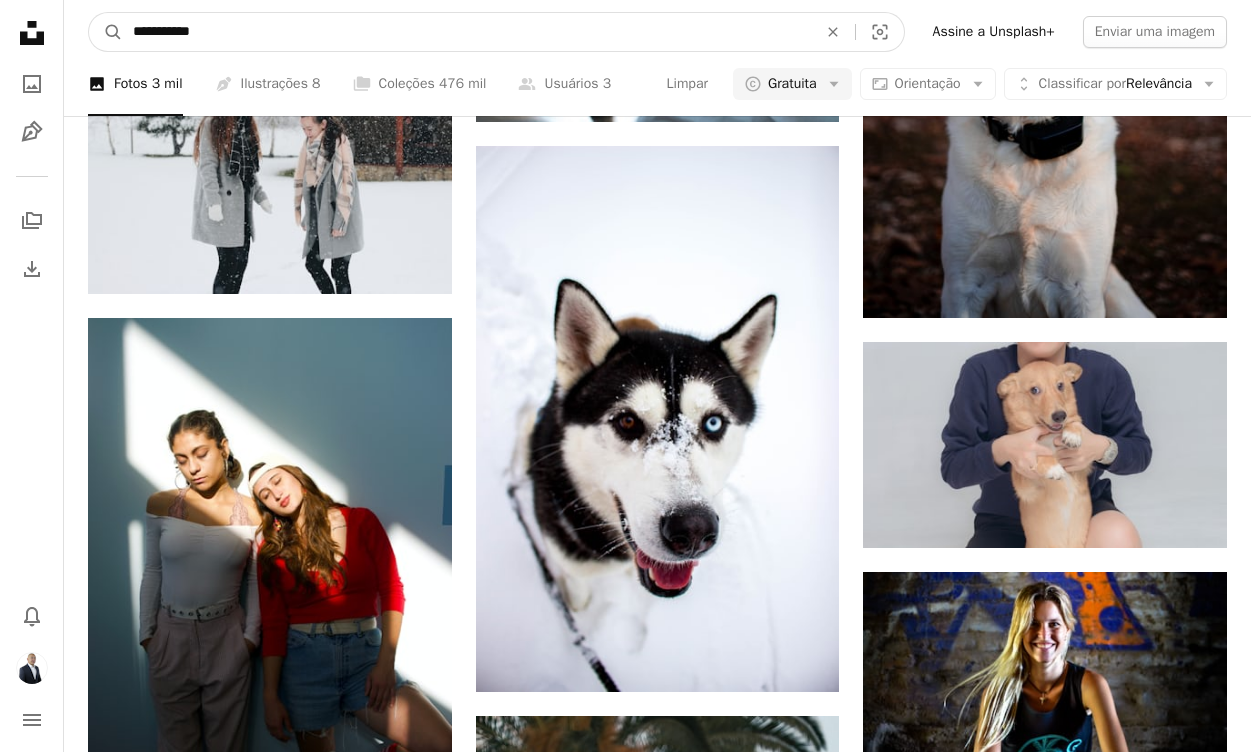 drag, startPoint x: 246, startPoint y: 36, endPoint x: 40, endPoint y: 15, distance: 207.06763 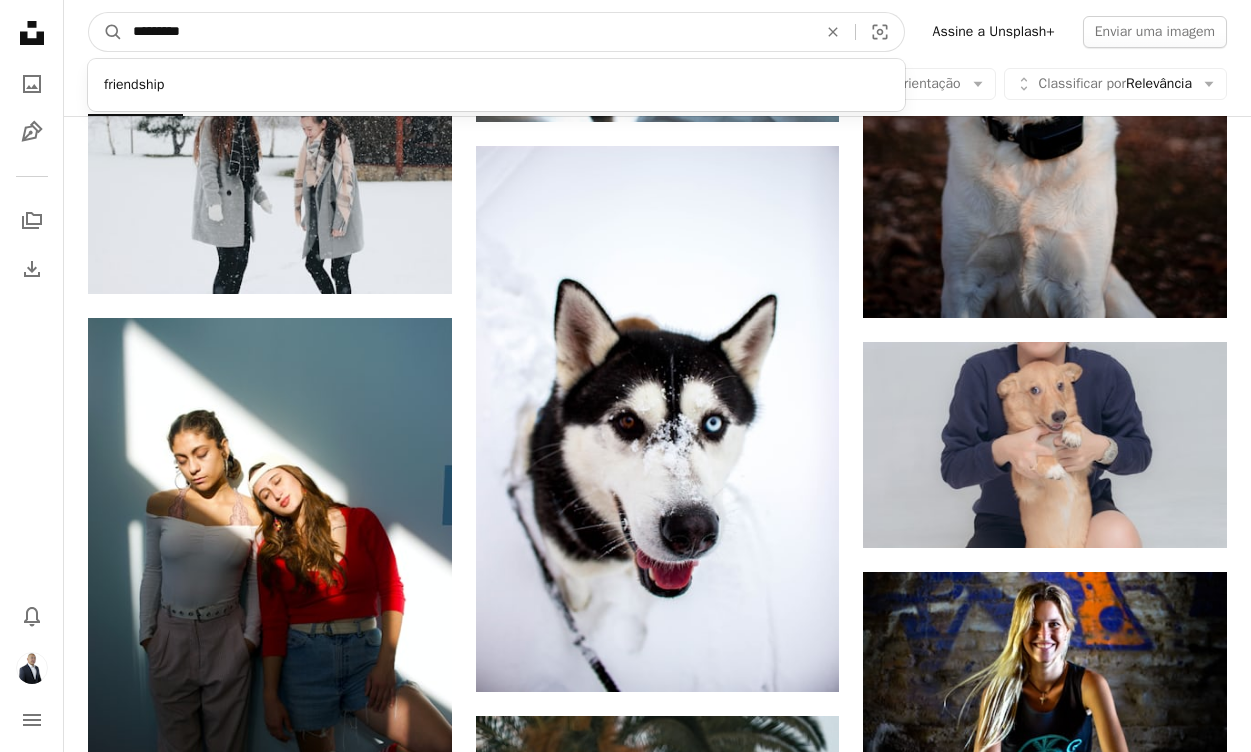 type on "**********" 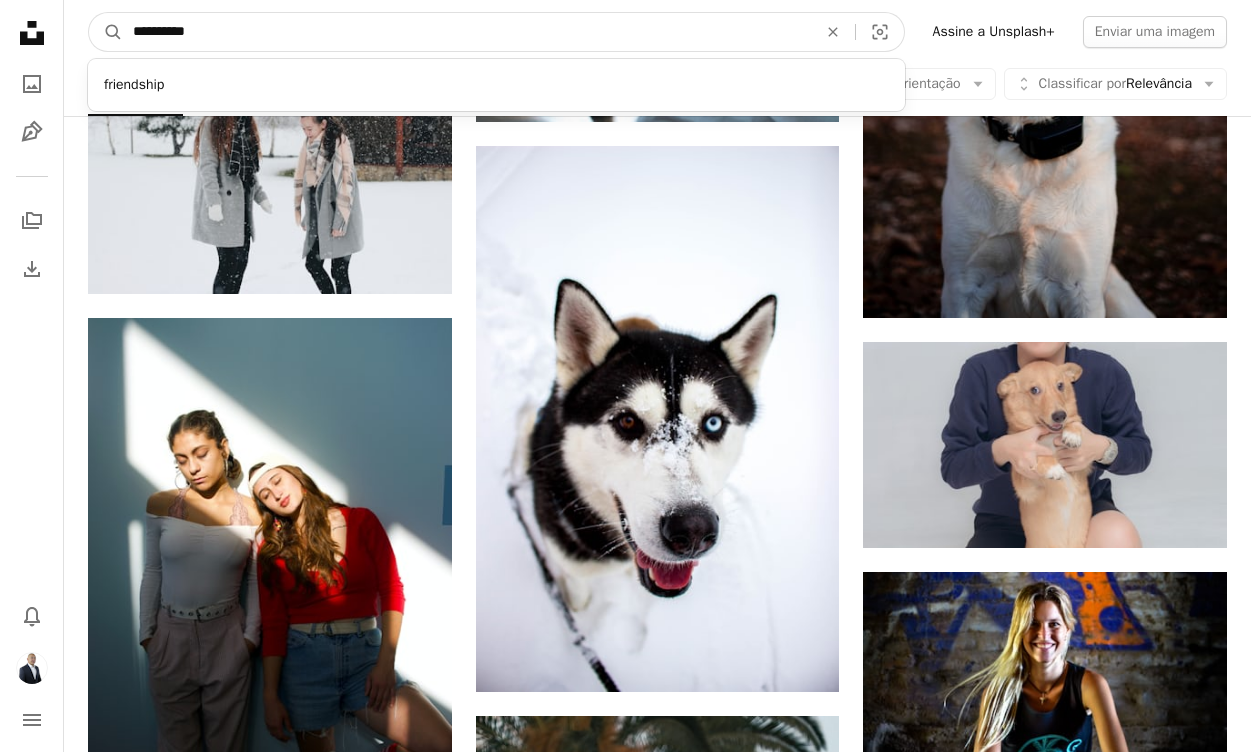click on "A magnifying glass" at bounding box center [106, 32] 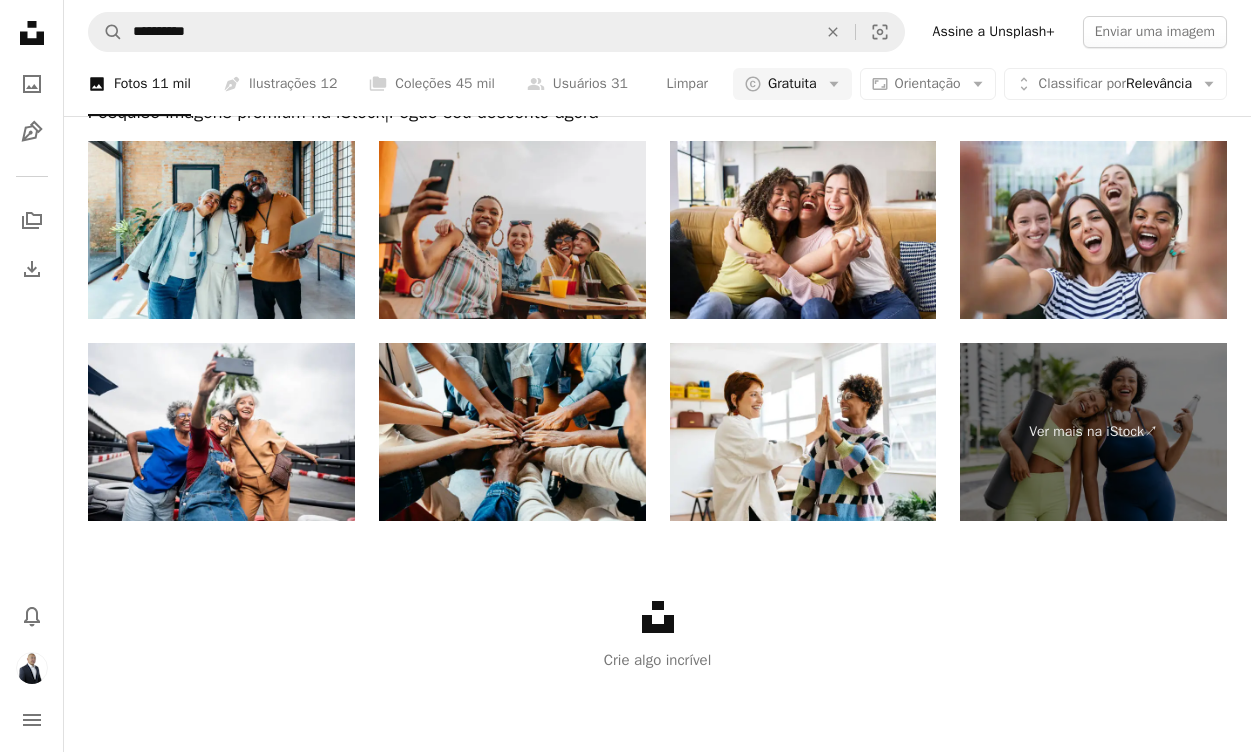 scroll, scrollTop: 355, scrollLeft: 0, axis: vertical 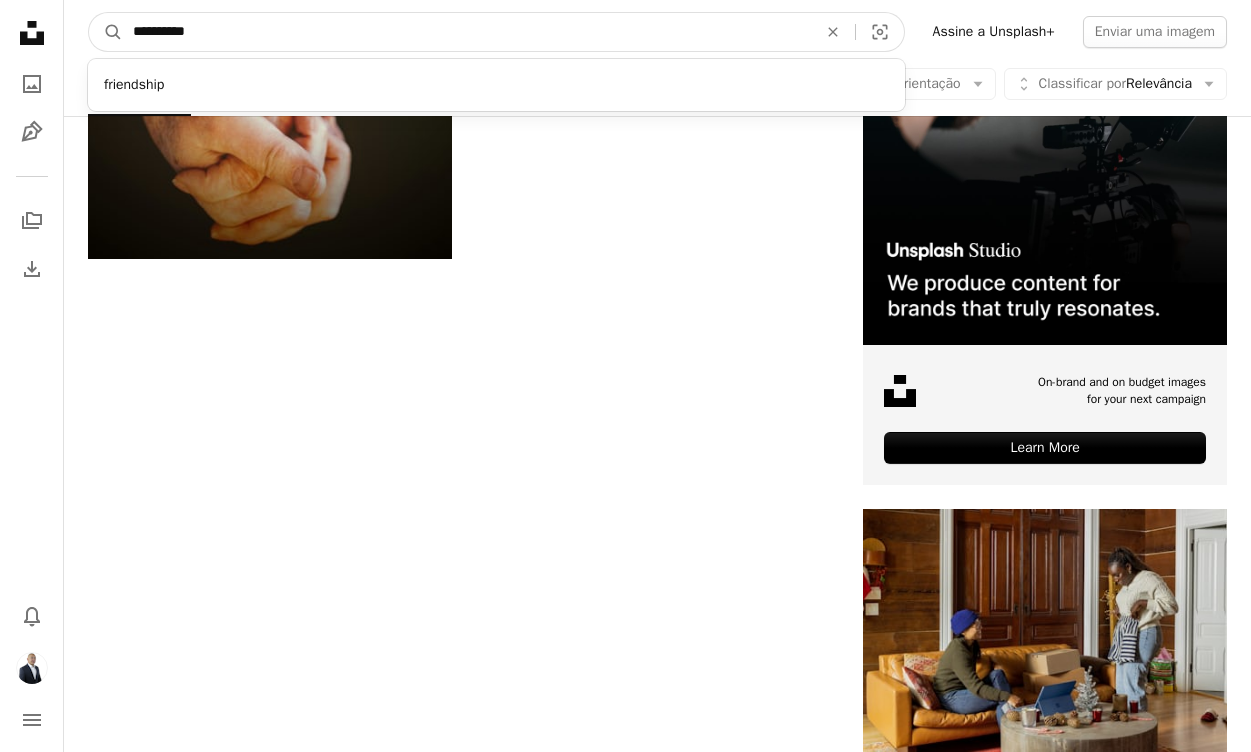 drag, startPoint x: 292, startPoint y: 35, endPoint x: -3, endPoint y: 2, distance: 296.84003 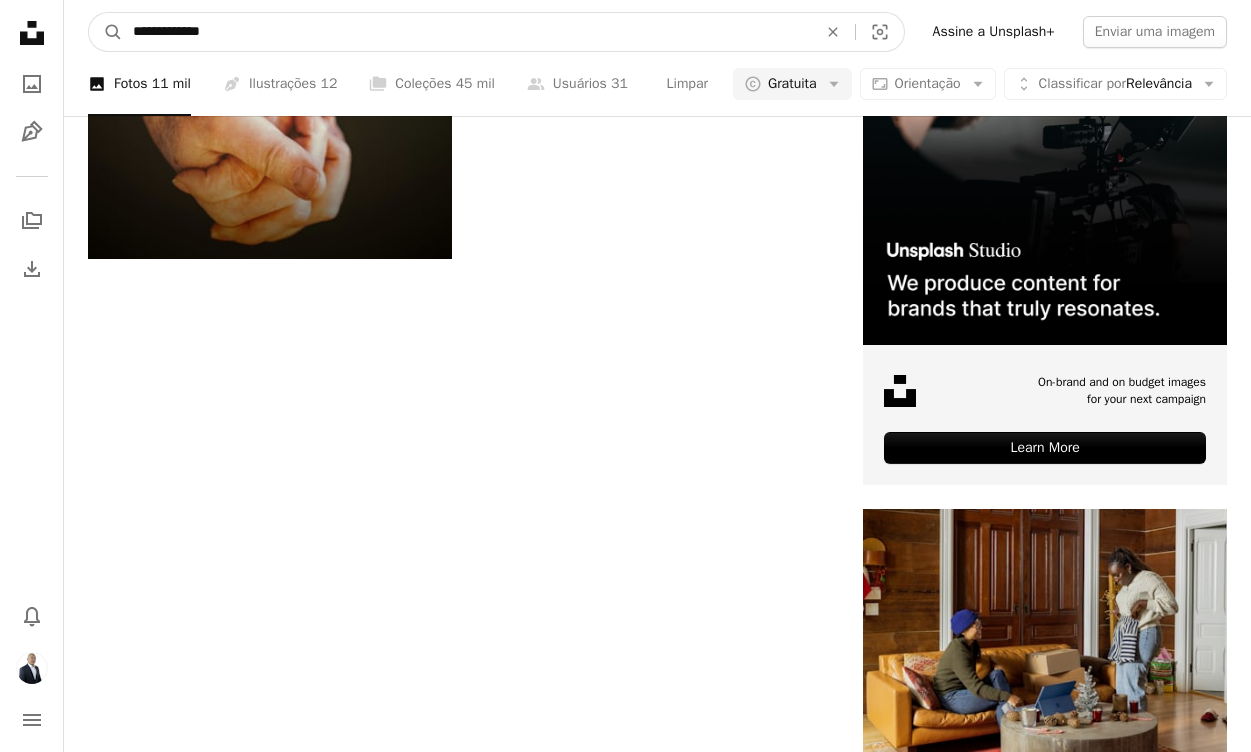 type on "**********" 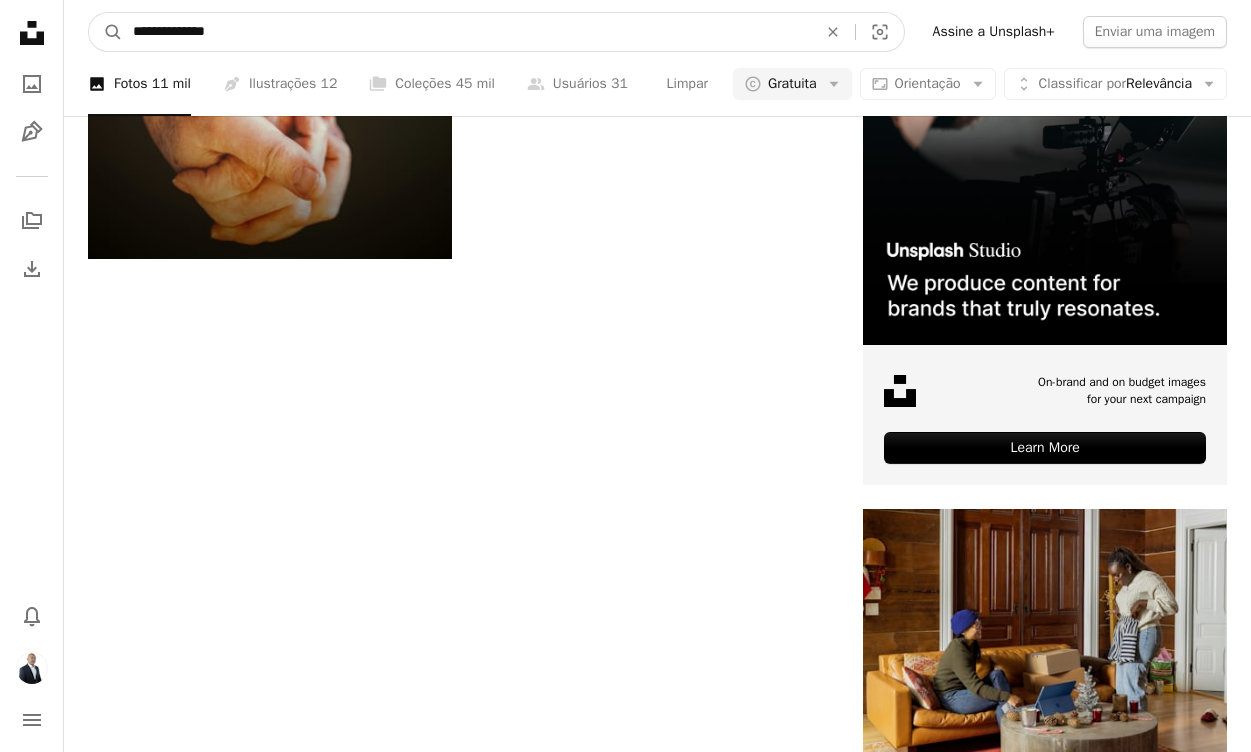 click on "A magnifying glass" at bounding box center [106, 32] 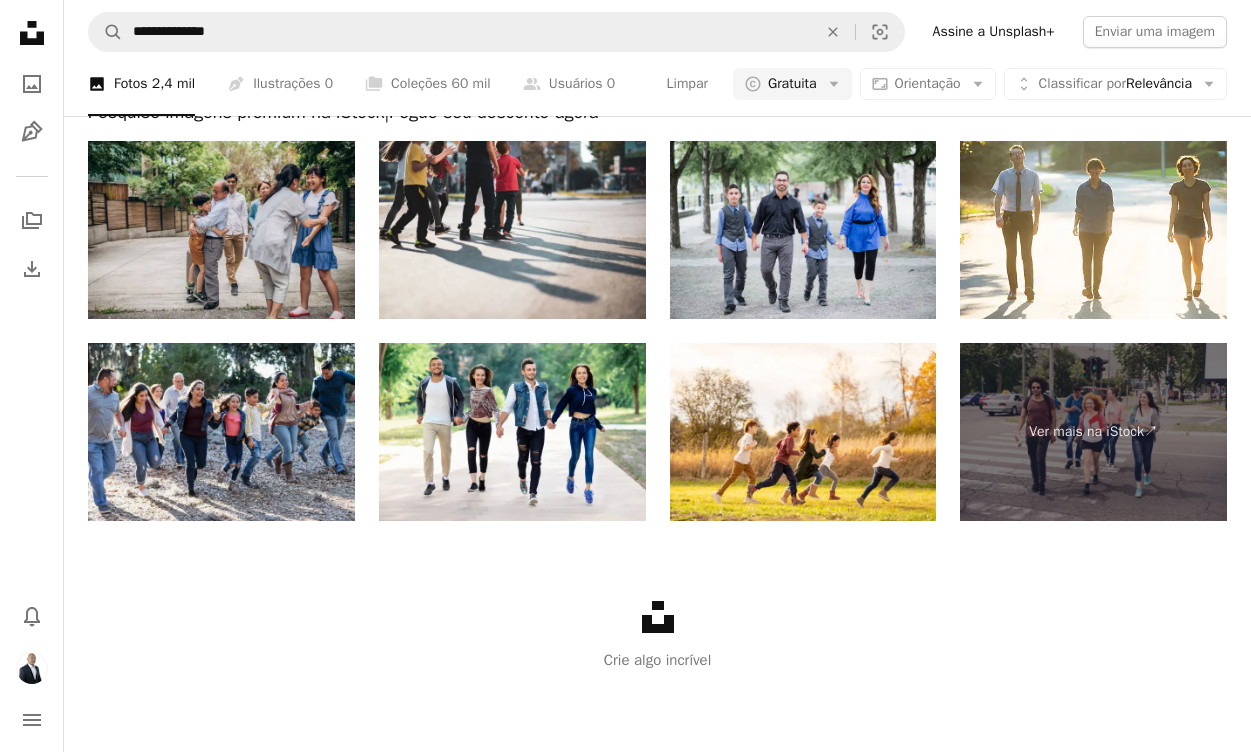scroll, scrollTop: 3208, scrollLeft: 0, axis: vertical 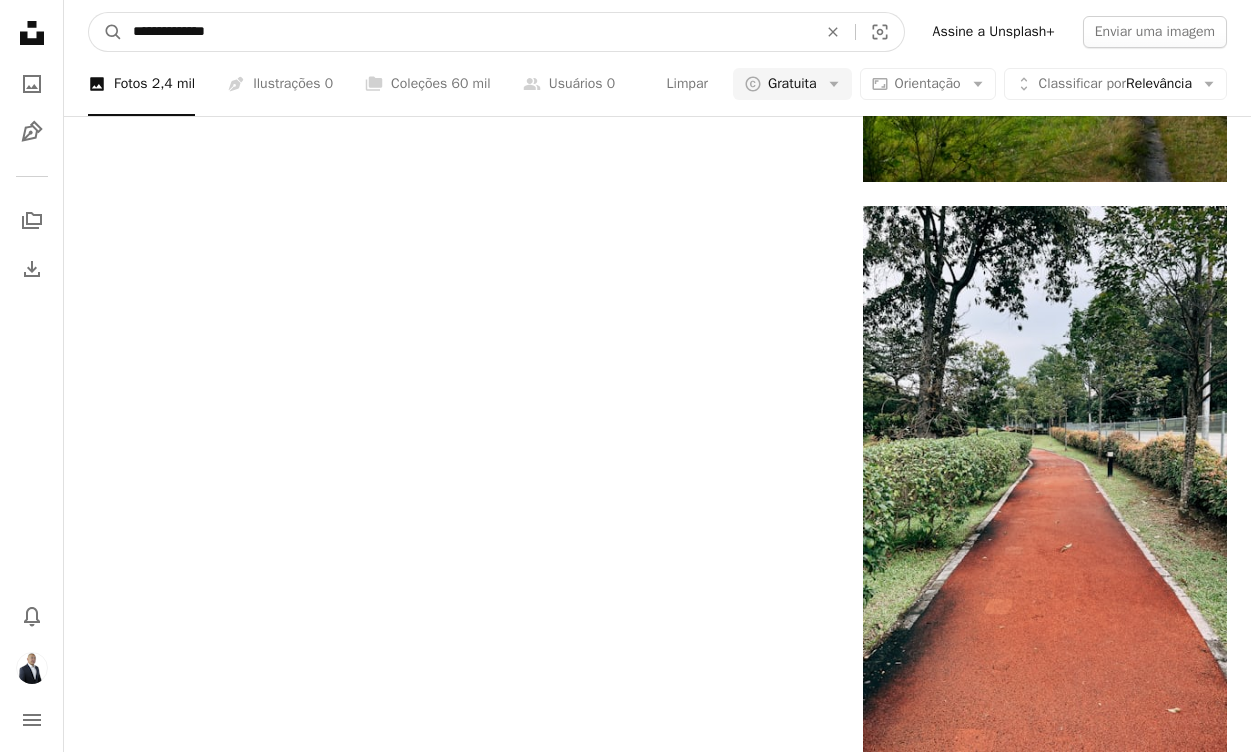drag, startPoint x: 239, startPoint y: 32, endPoint x: 78, endPoint y: 27, distance: 161.07762 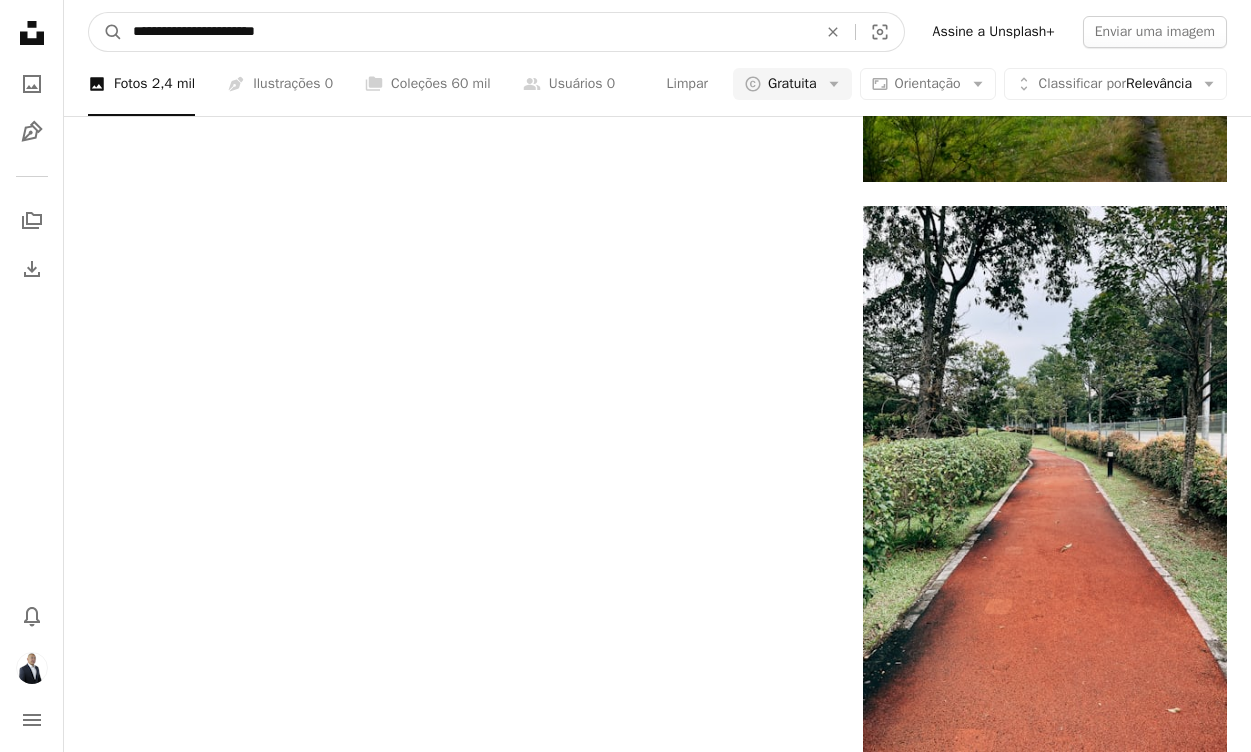 type on "**********" 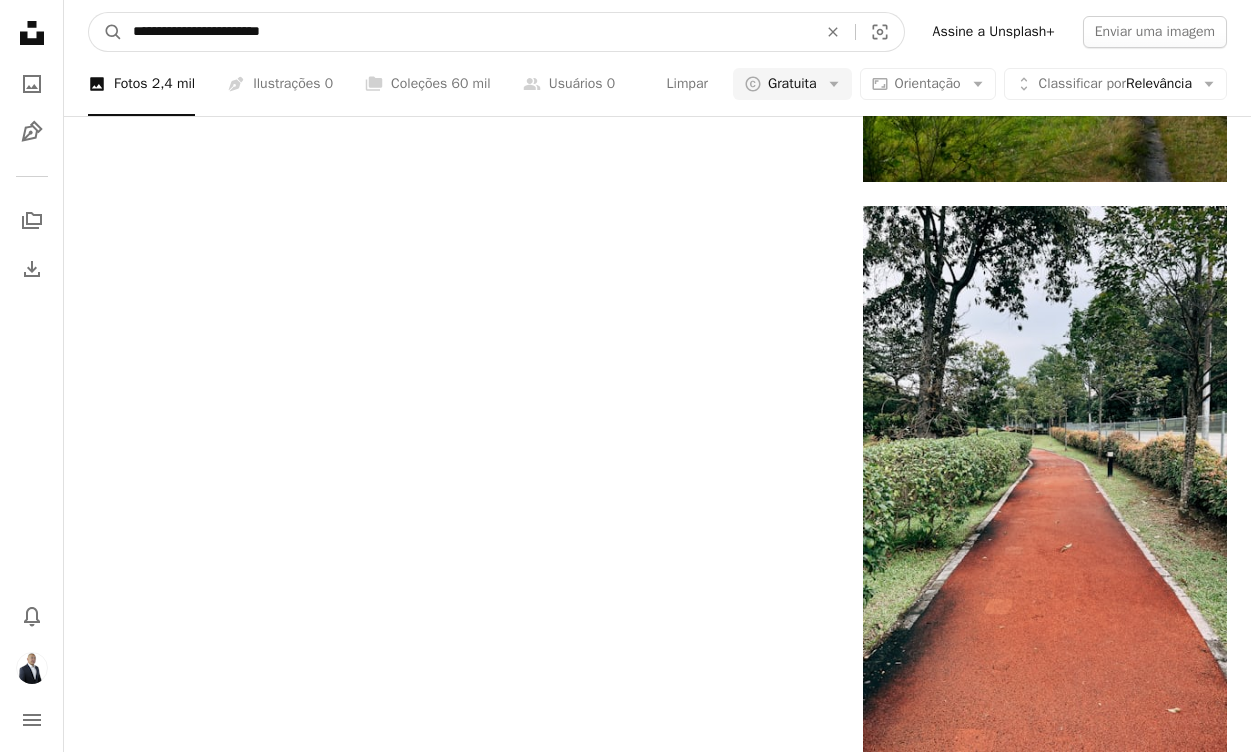 click on "A magnifying glass" at bounding box center (106, 32) 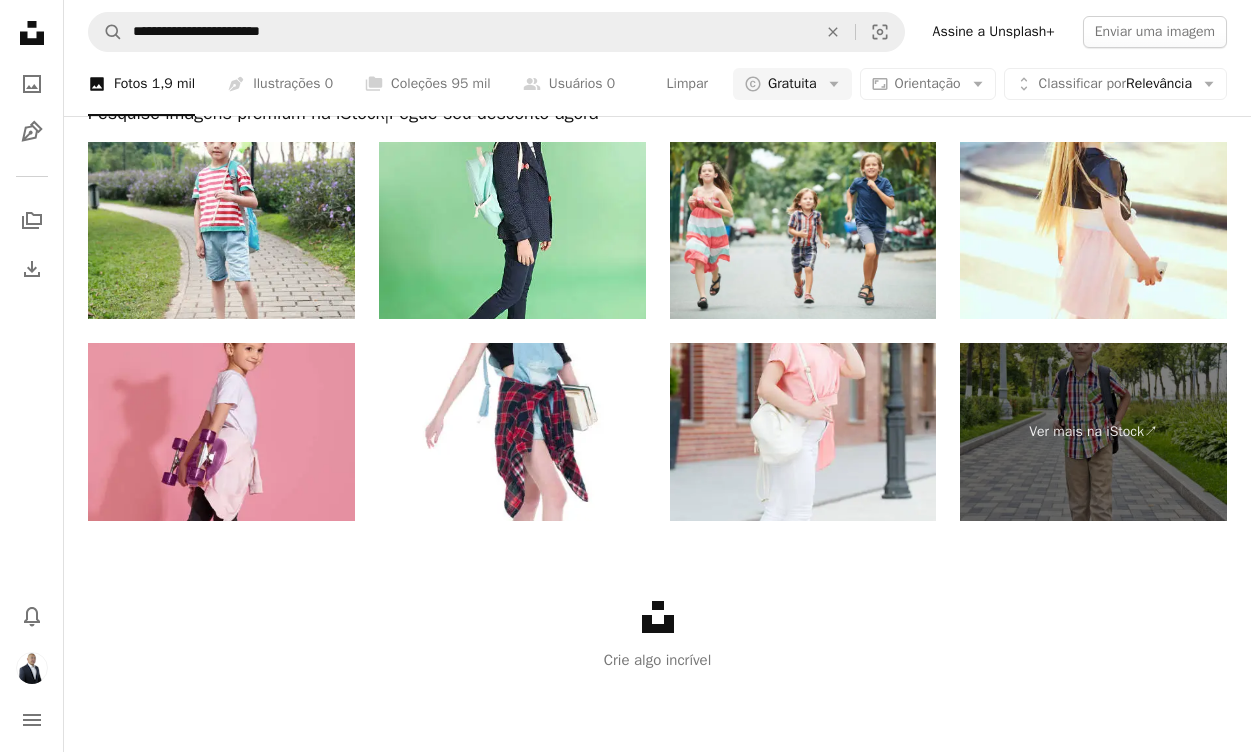 scroll, scrollTop: 3363, scrollLeft: 0, axis: vertical 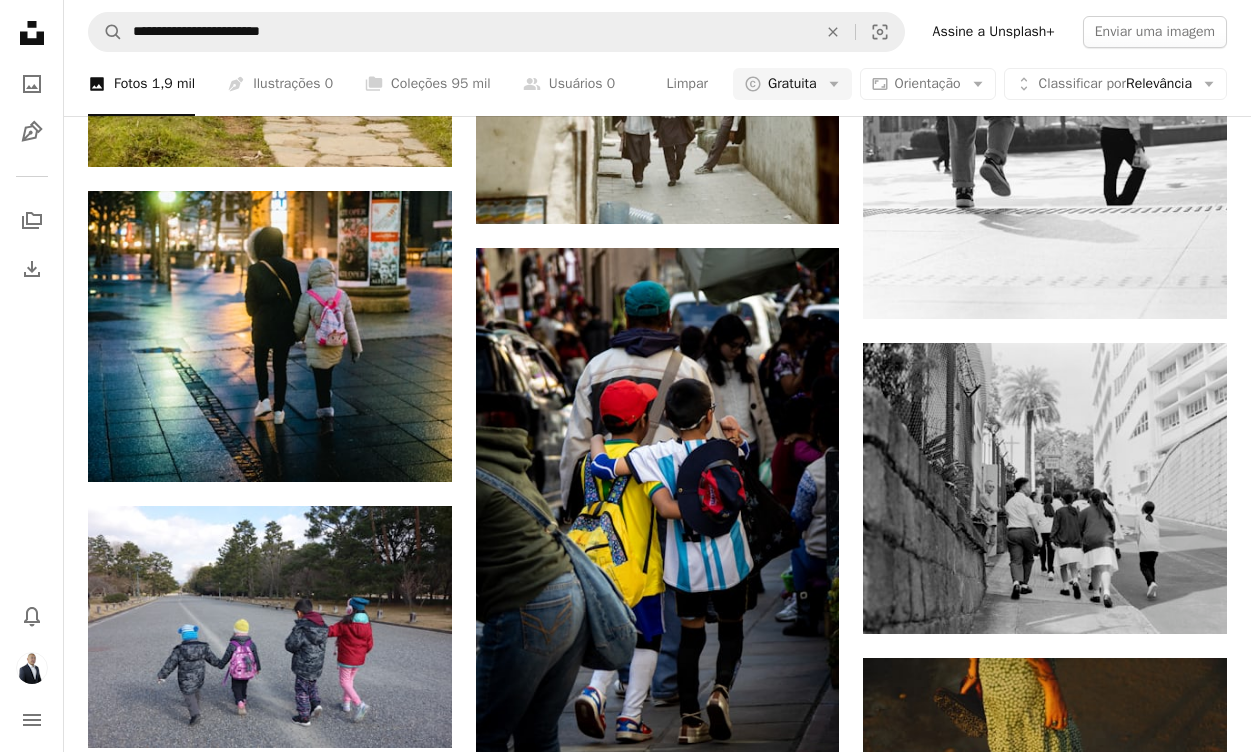 click at bounding box center [512, 21978] 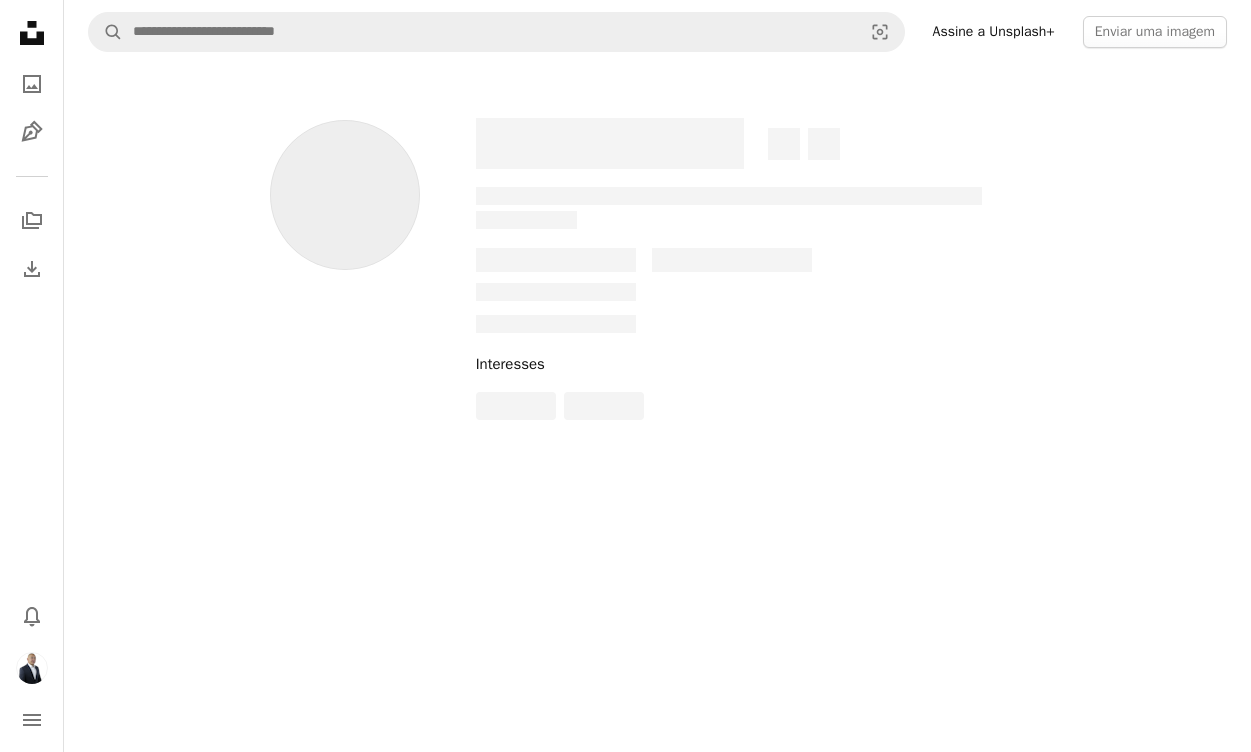 scroll, scrollTop: 0, scrollLeft: 0, axis: both 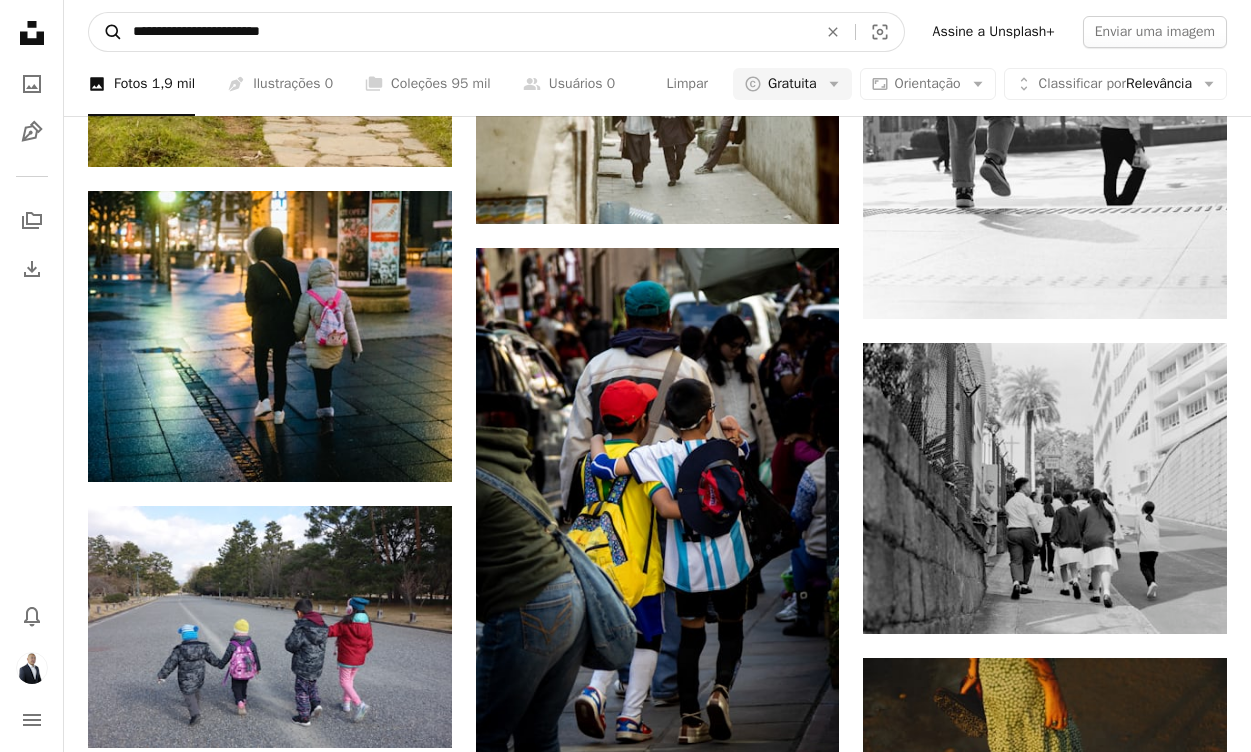 drag, startPoint x: 356, startPoint y: 34, endPoint x: 116, endPoint y: 24, distance: 240.20824 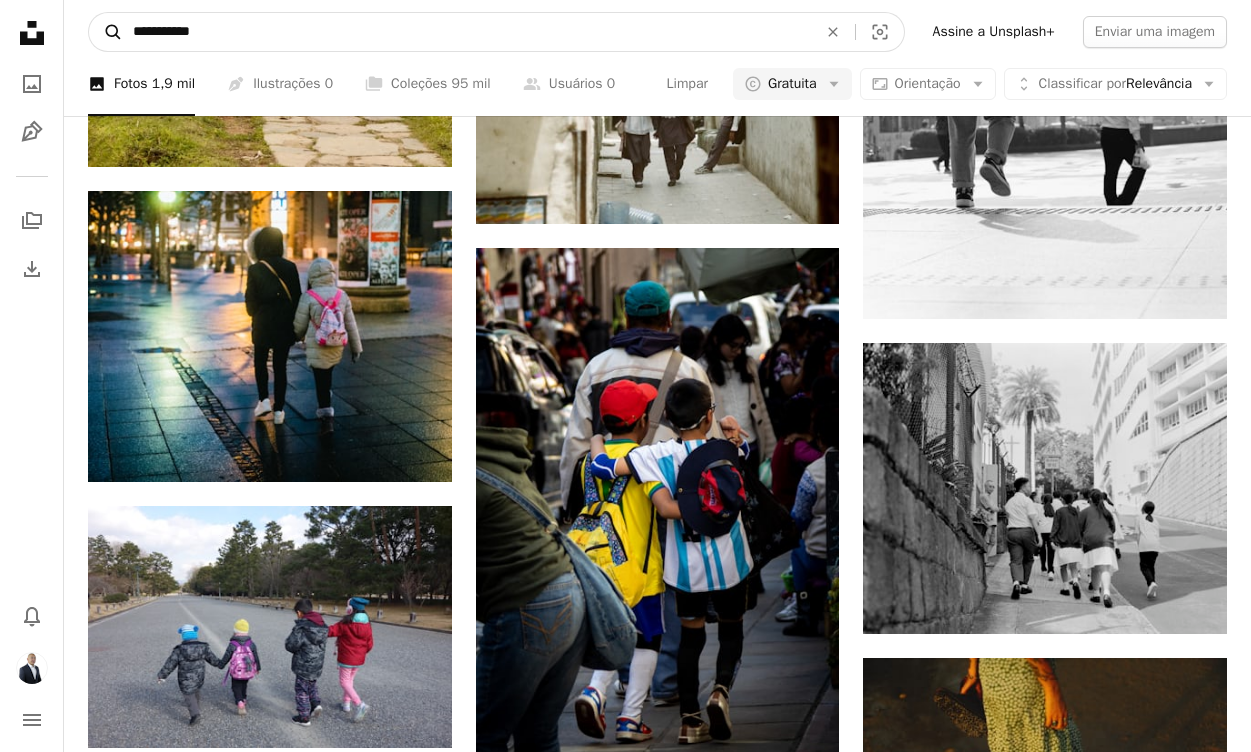 type on "**********" 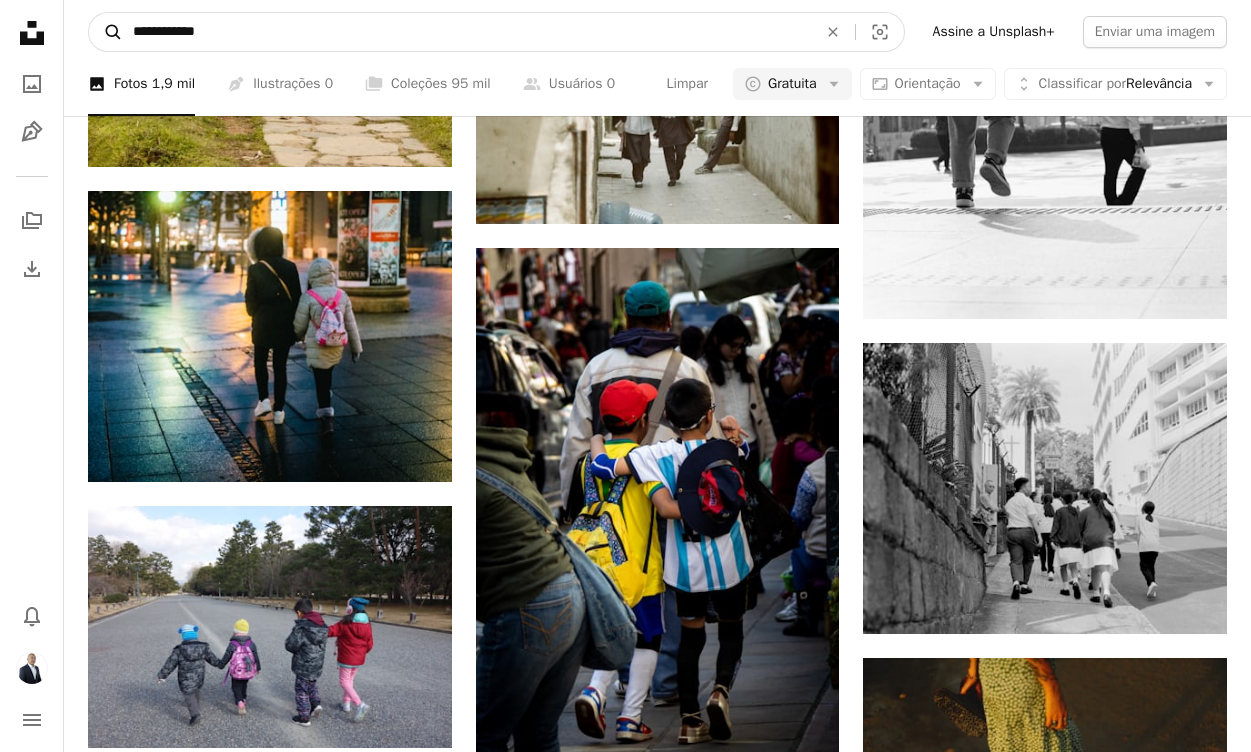 click on "A magnifying glass" at bounding box center [106, 32] 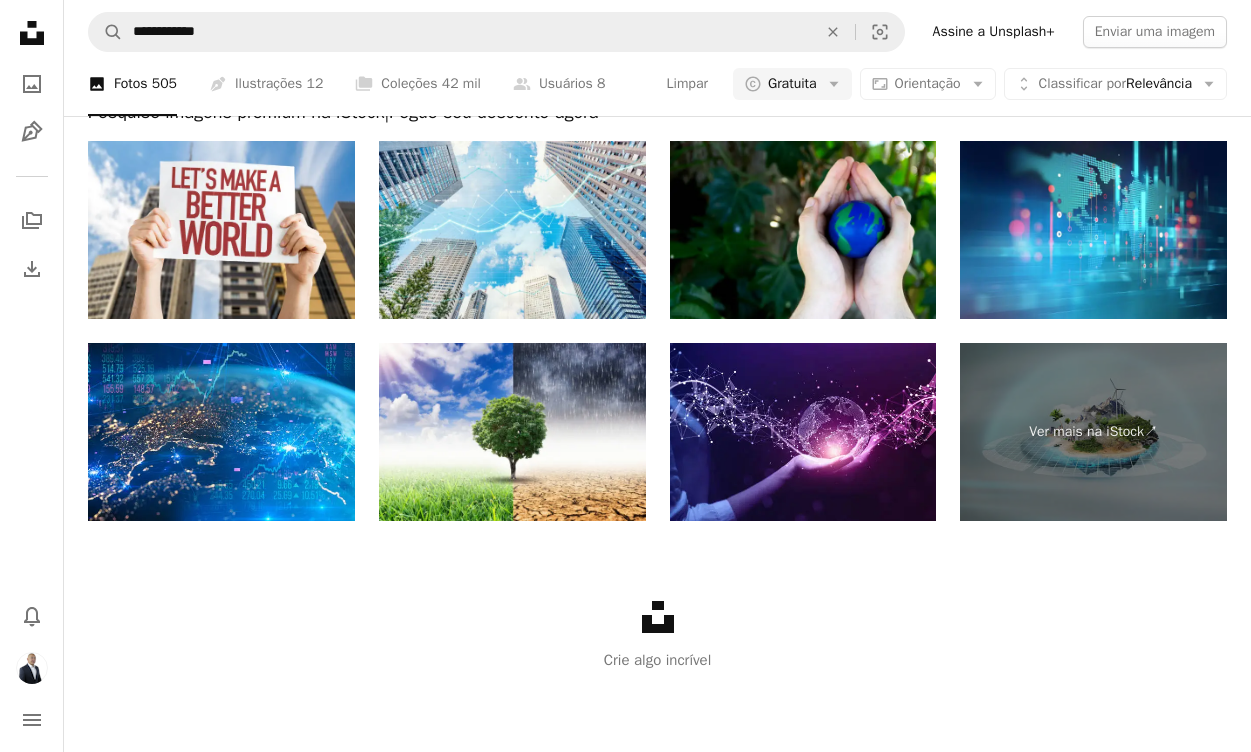 scroll, scrollTop: 2896, scrollLeft: 0, axis: vertical 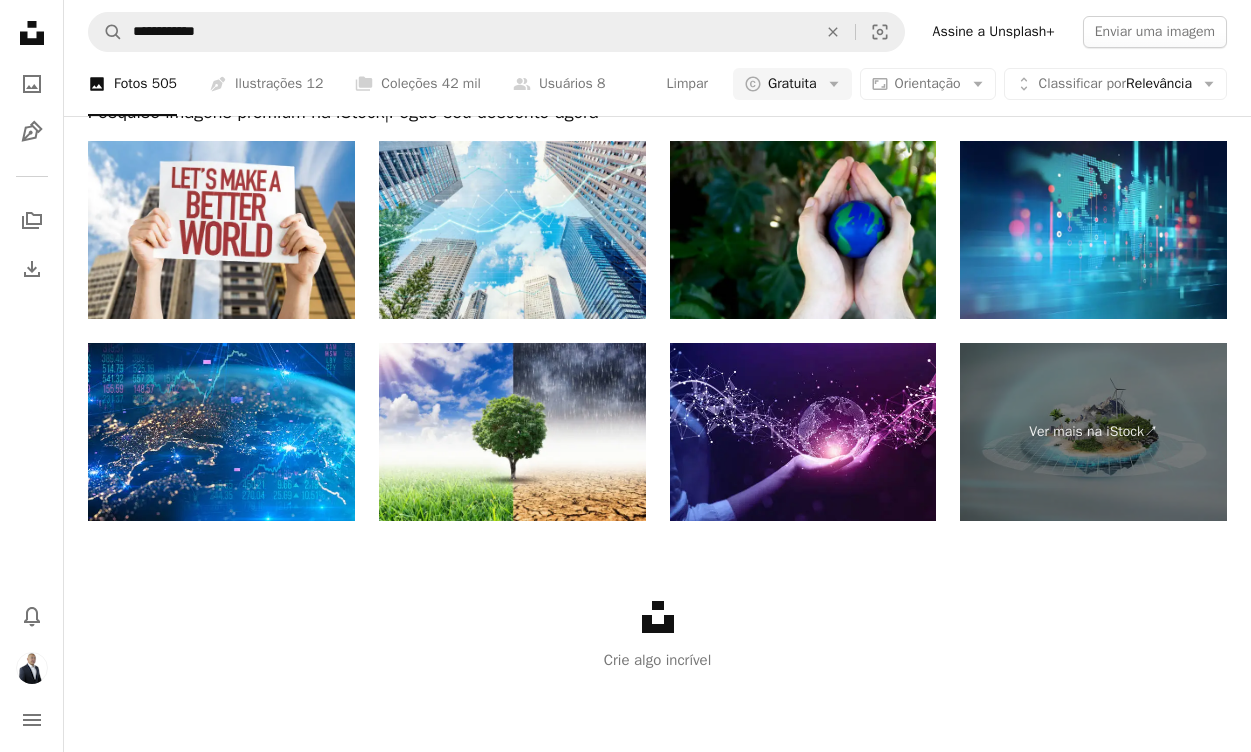 click on "Carregar mais" at bounding box center (657, -36) 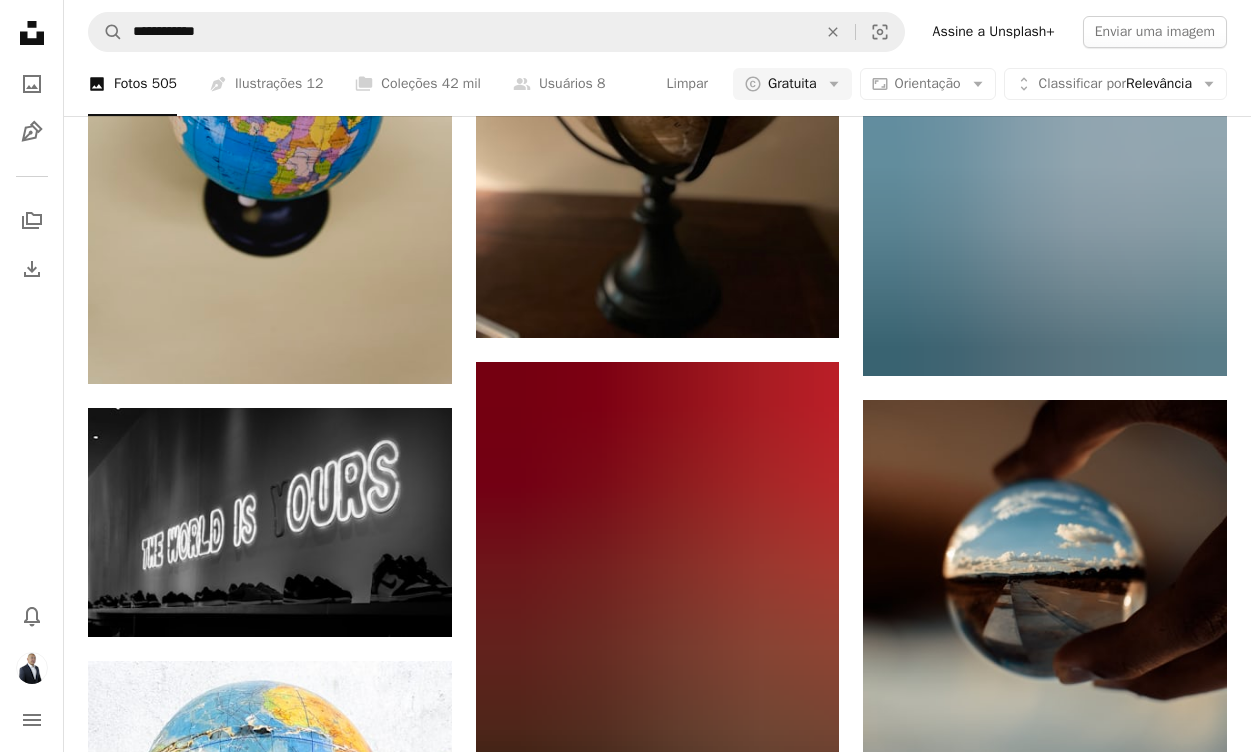 scroll, scrollTop: 10809, scrollLeft: 0, axis: vertical 